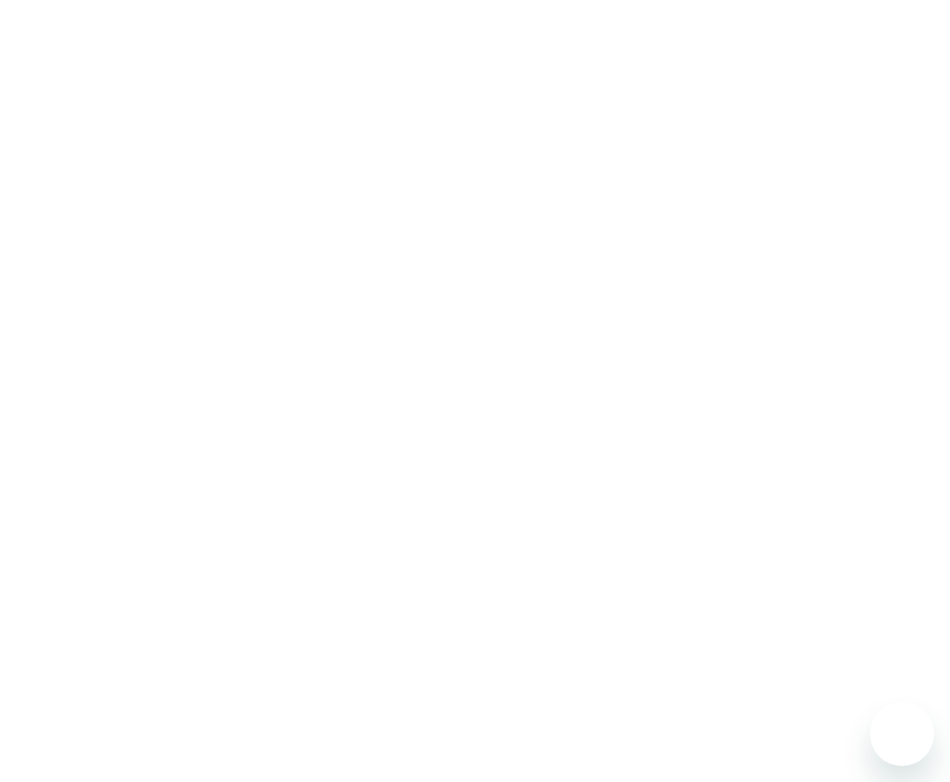 scroll, scrollTop: 0, scrollLeft: 0, axis: both 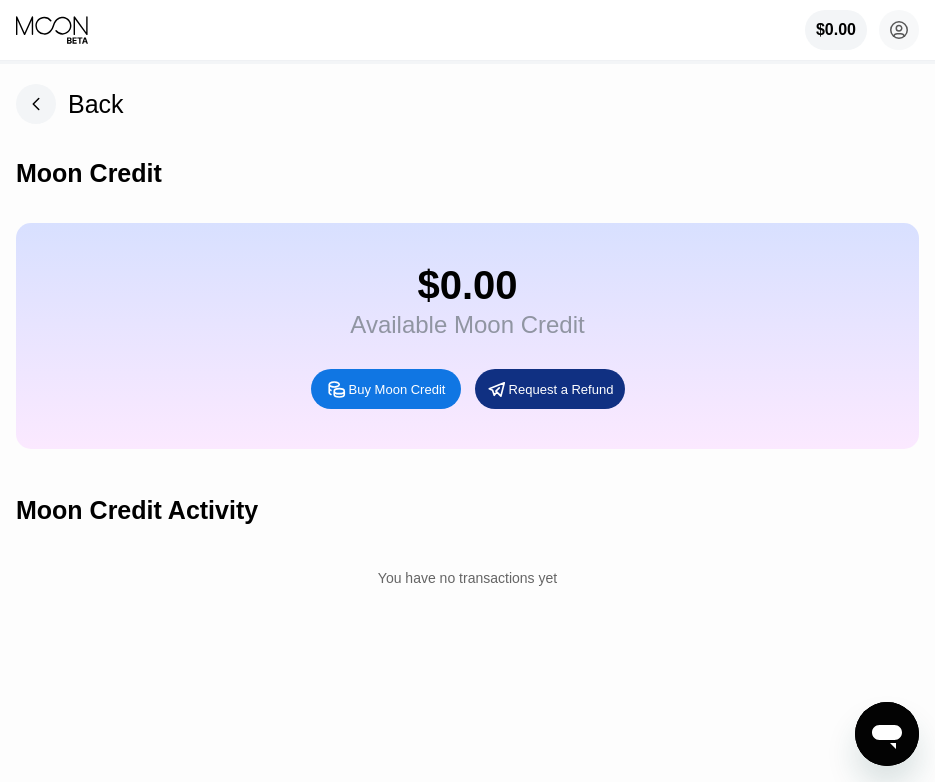 click on "Buy Moon Credit" at bounding box center [397, 389] 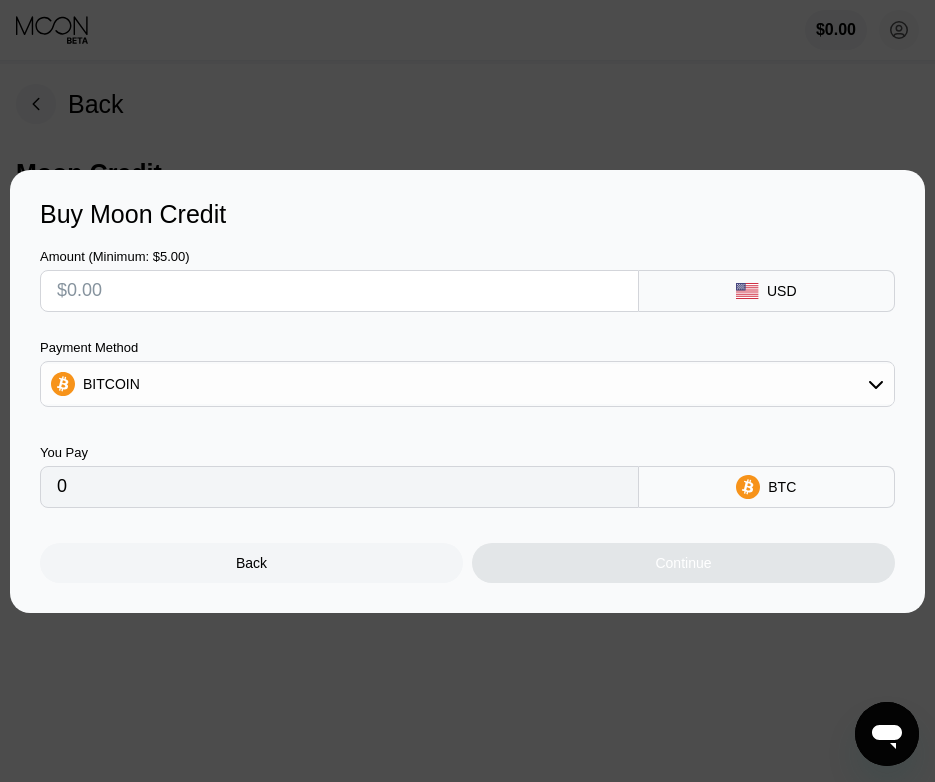 click at bounding box center (339, 291) 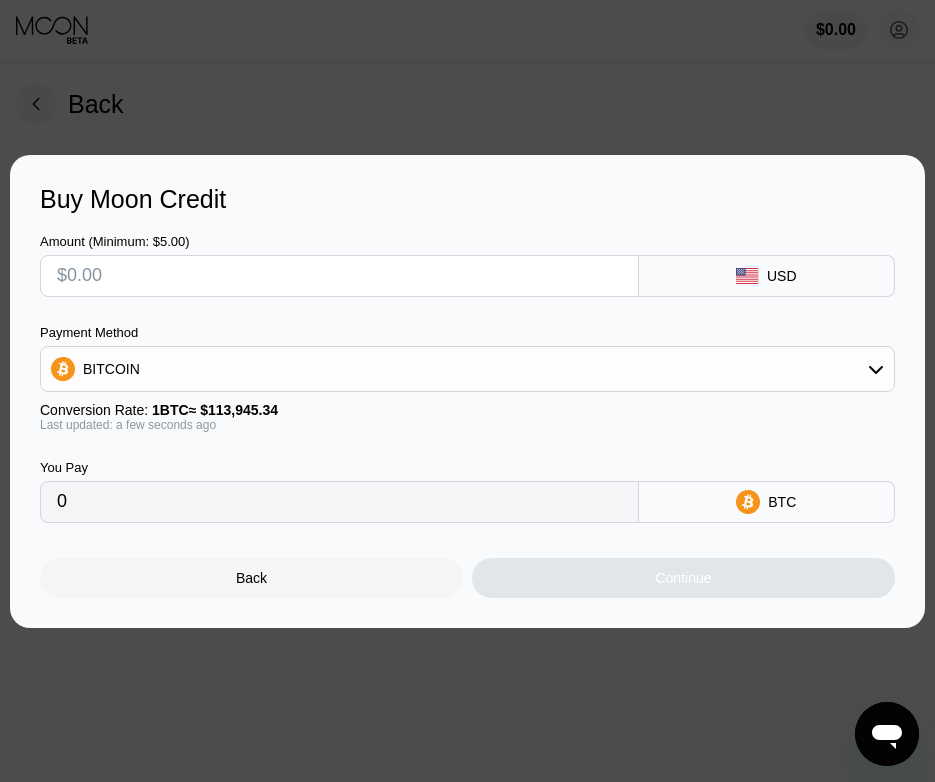 type on "$5" 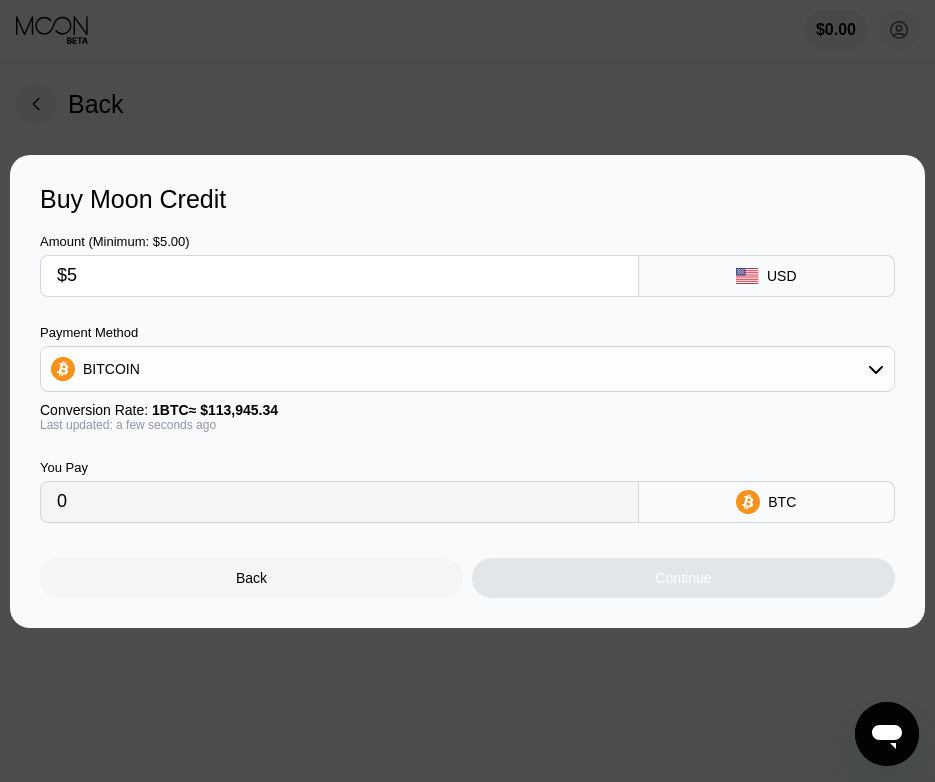 type on "0.00004389" 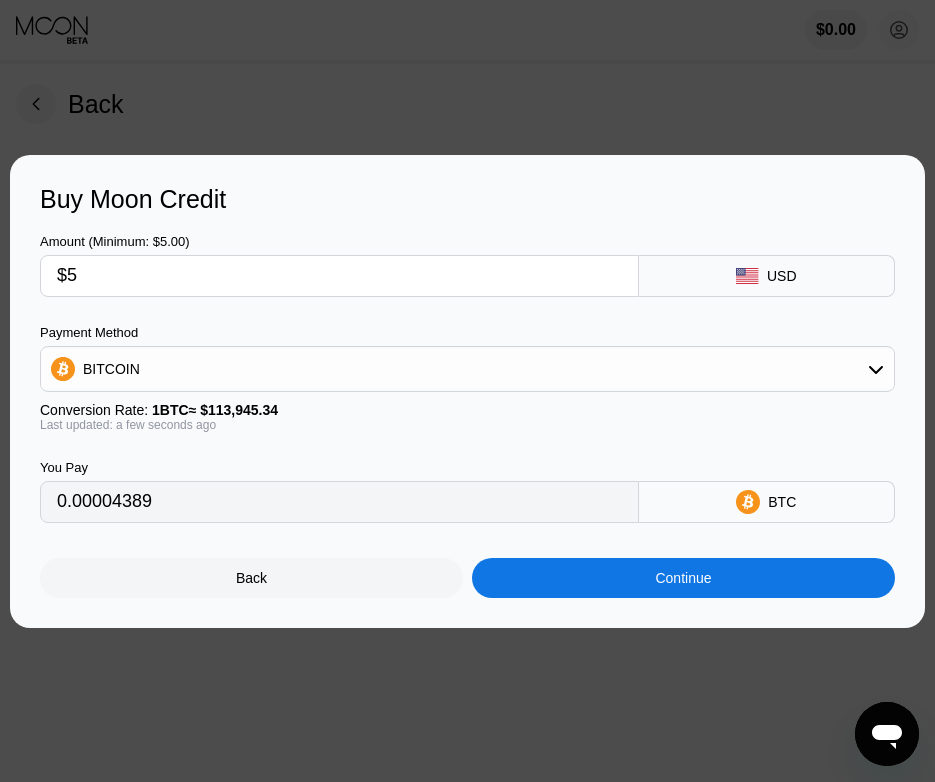 type on "$5" 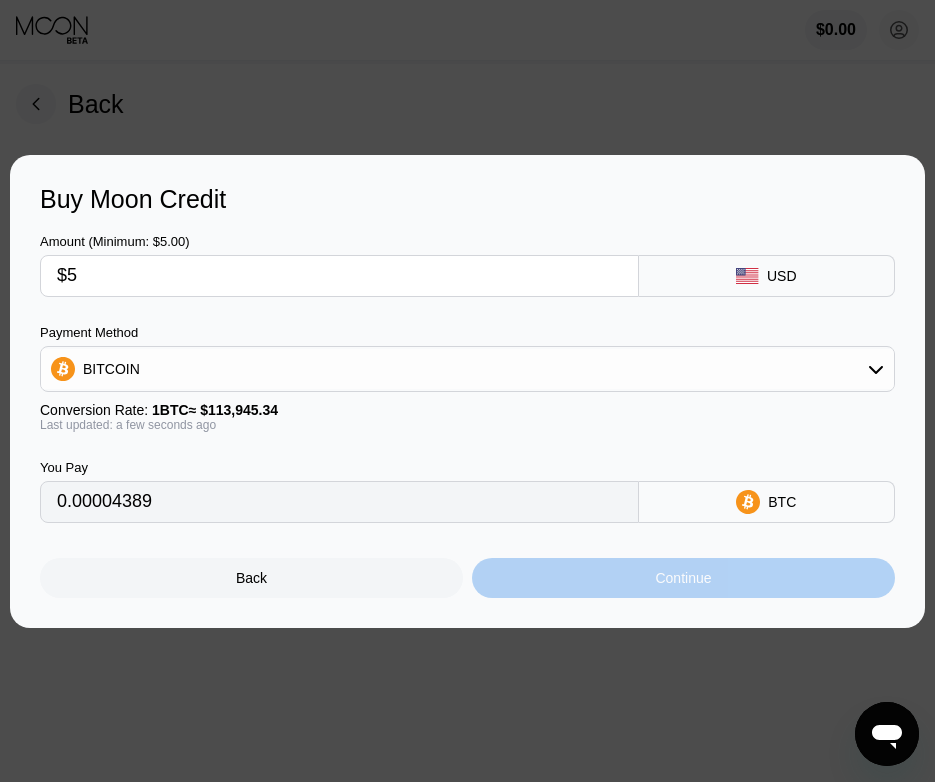 click on "Continue" at bounding box center (683, 578) 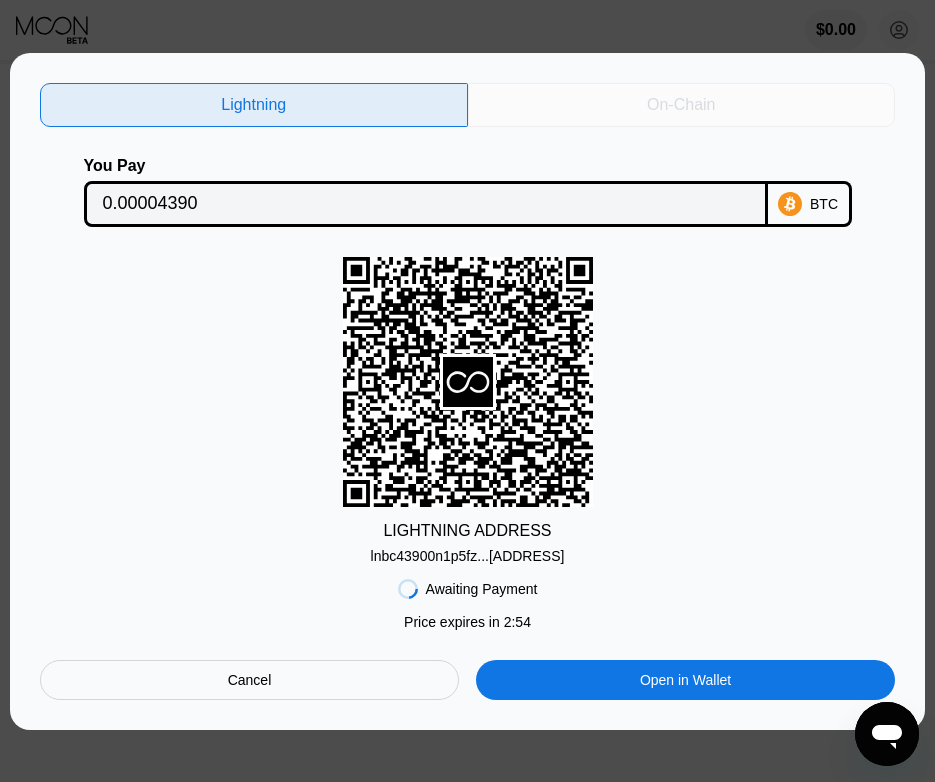 click on "On-Chain" at bounding box center [681, 105] 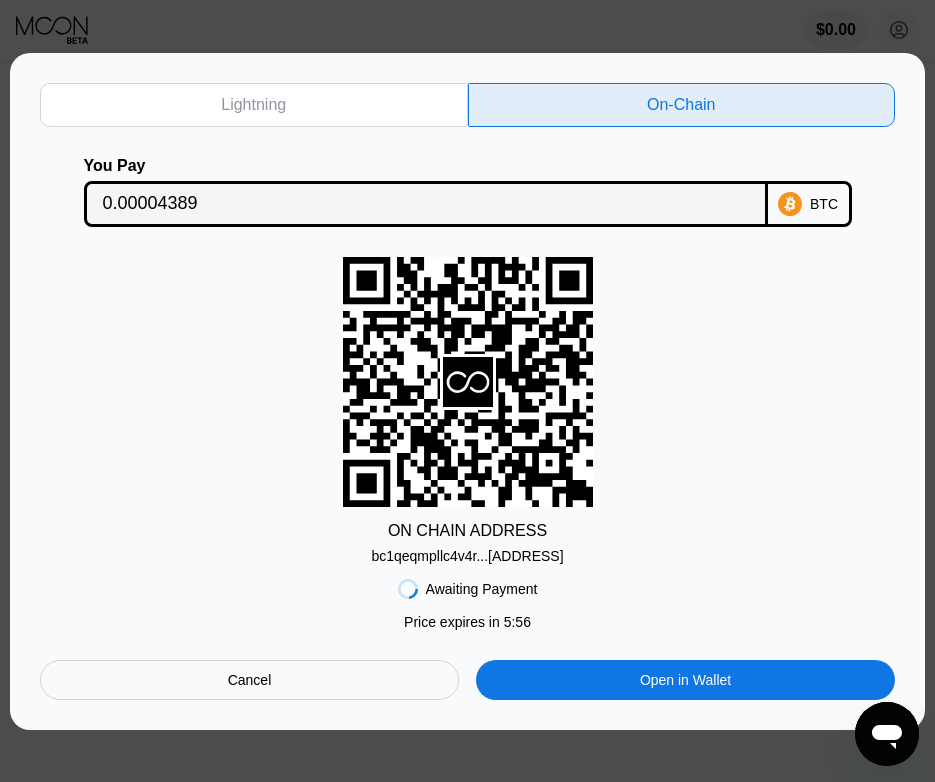 click on "ON CHAIN   ADDRESS" at bounding box center [467, 531] 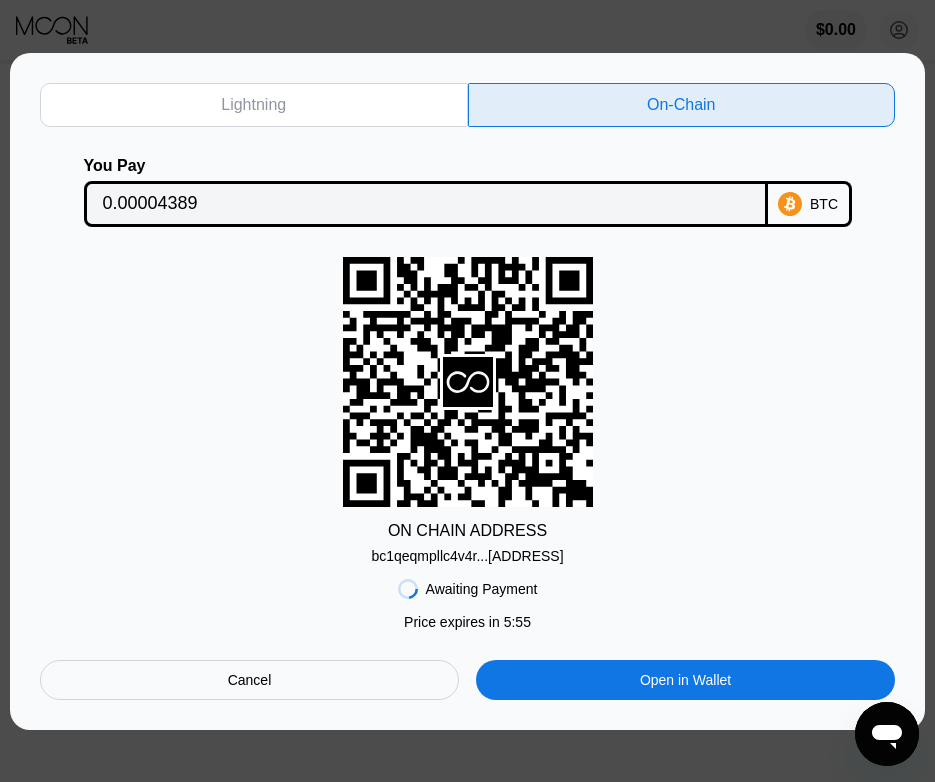 click on "bc1qeqmpllc4v4r...5tzwcejvm2u9vkv" at bounding box center [467, 556] 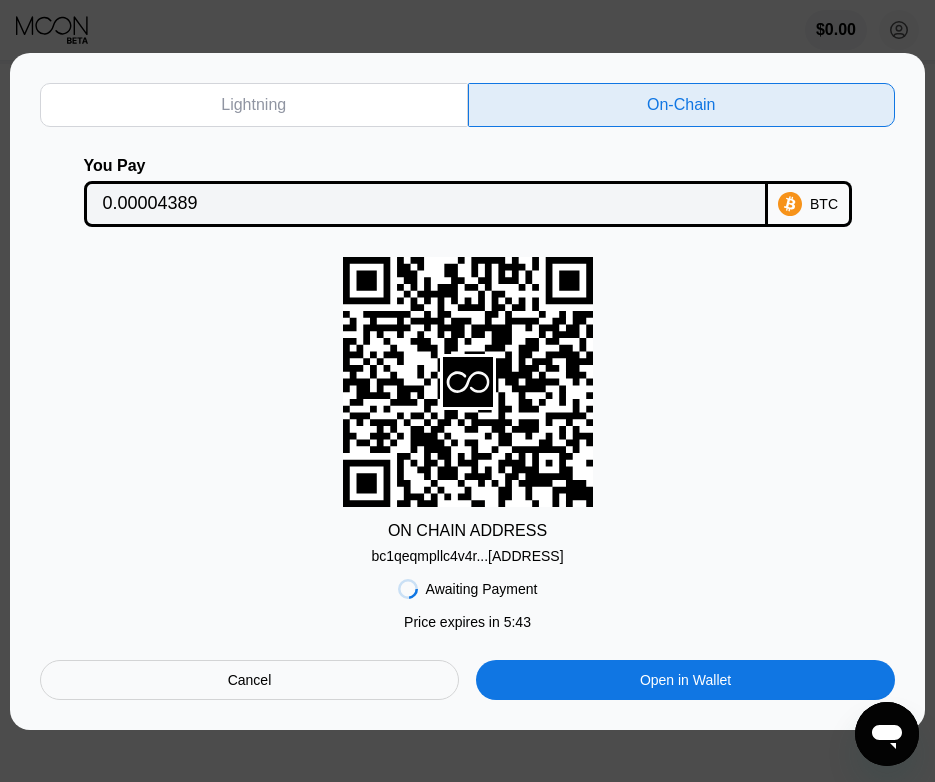 click on "0.00004389" at bounding box center (426, 204) 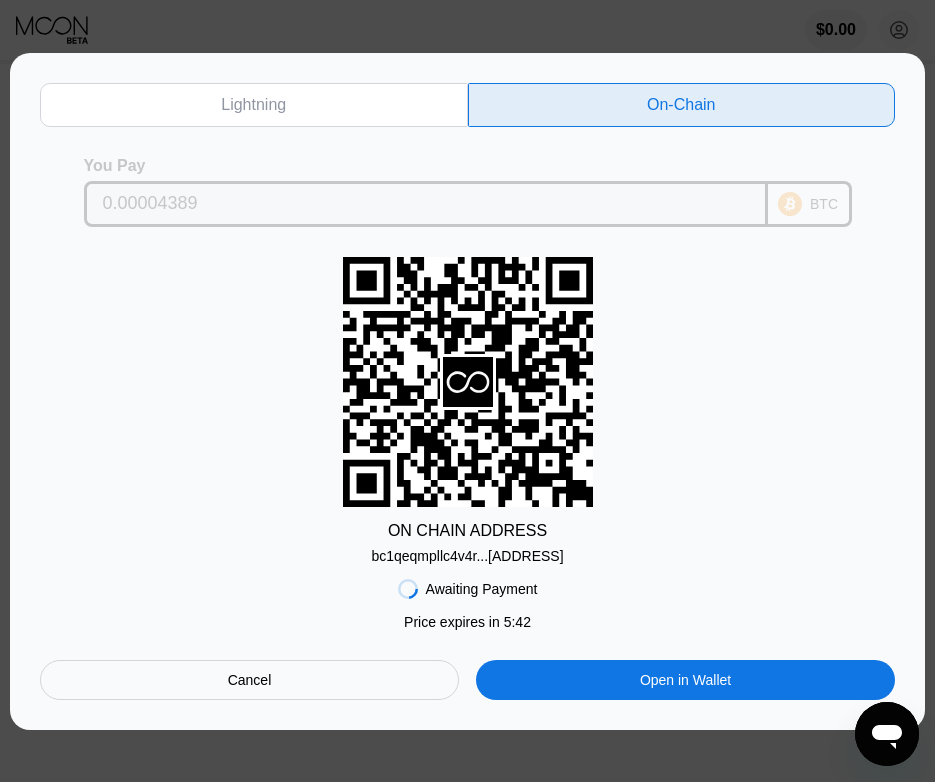 click on "0.00004389" at bounding box center [426, 204] 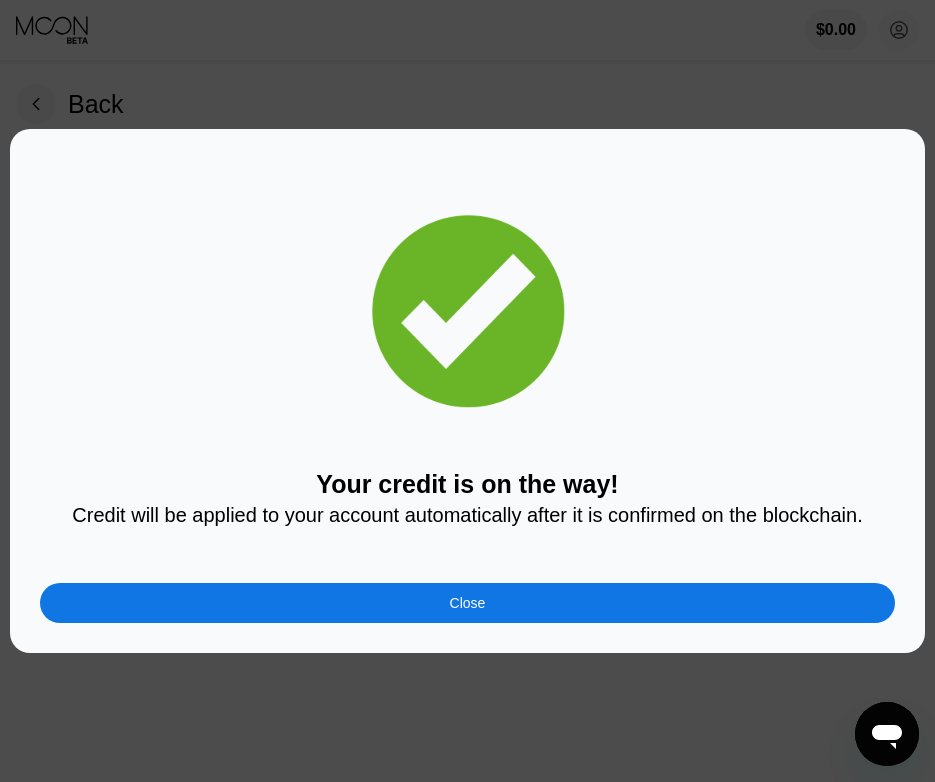 click on "Close" at bounding box center (467, 603) 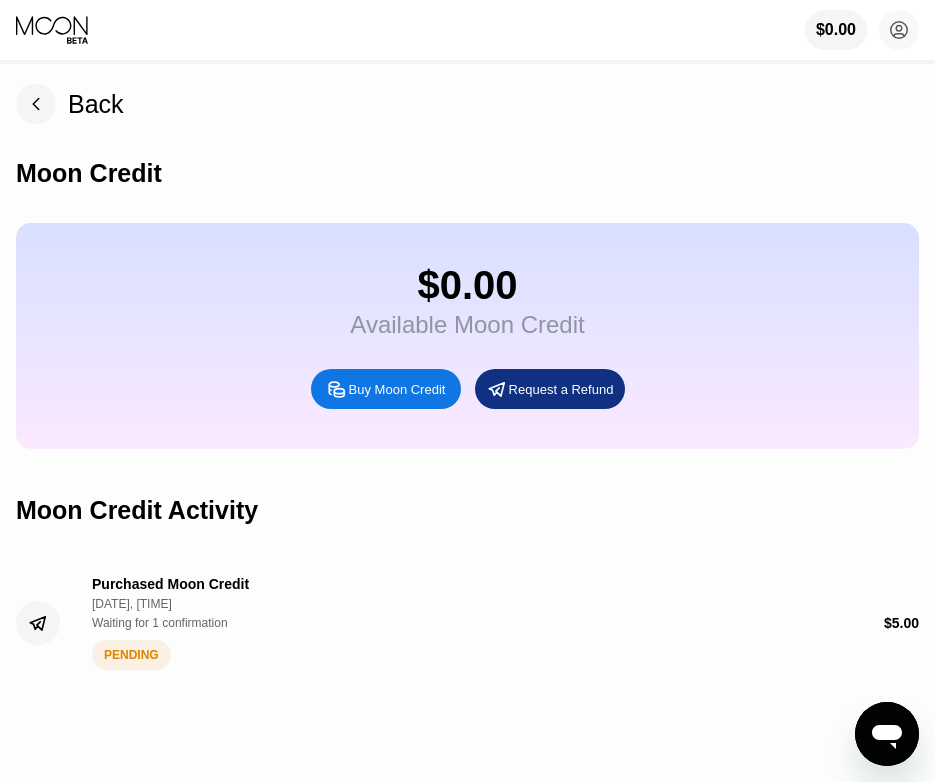 click on "Back" at bounding box center [96, 104] 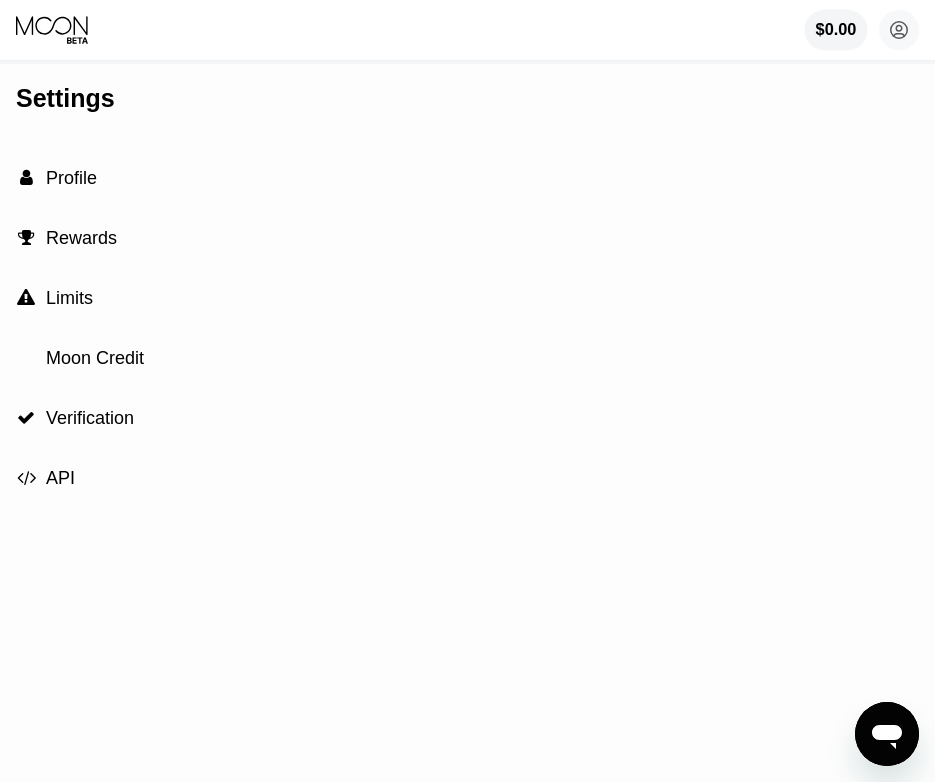 click on "$0.00" at bounding box center [836, 30] 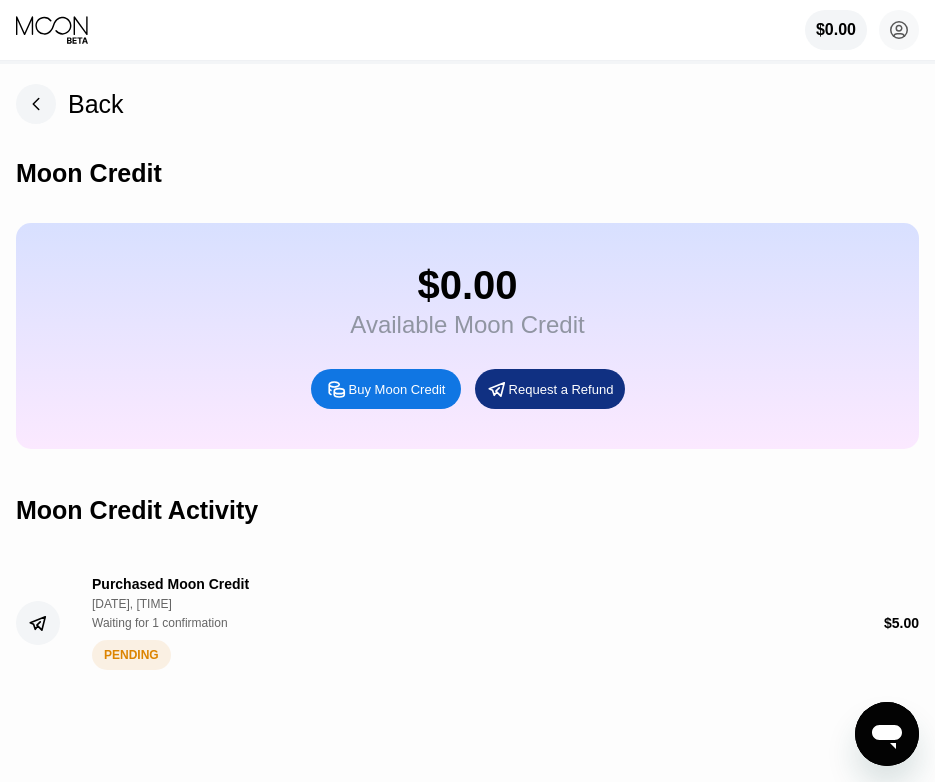 click on "Purchased Moon Credit Aug 4, 2025, 12:01 PM Waiting for 1 confirmation PENDING" at bounding box center [187, 623] 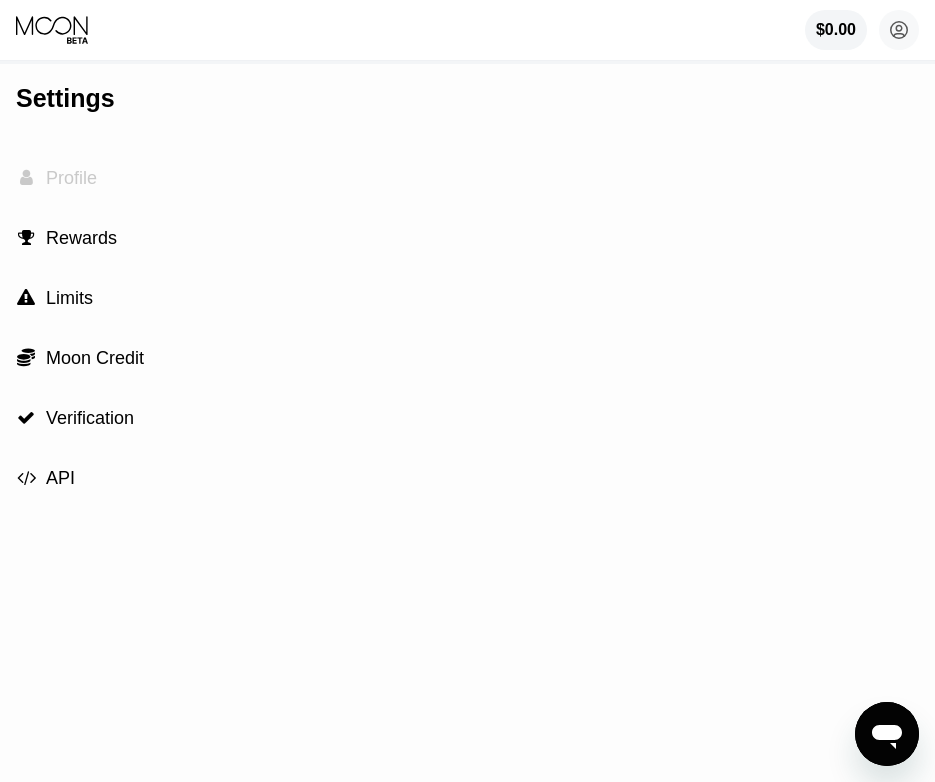 click on "Profile" at bounding box center (71, 178) 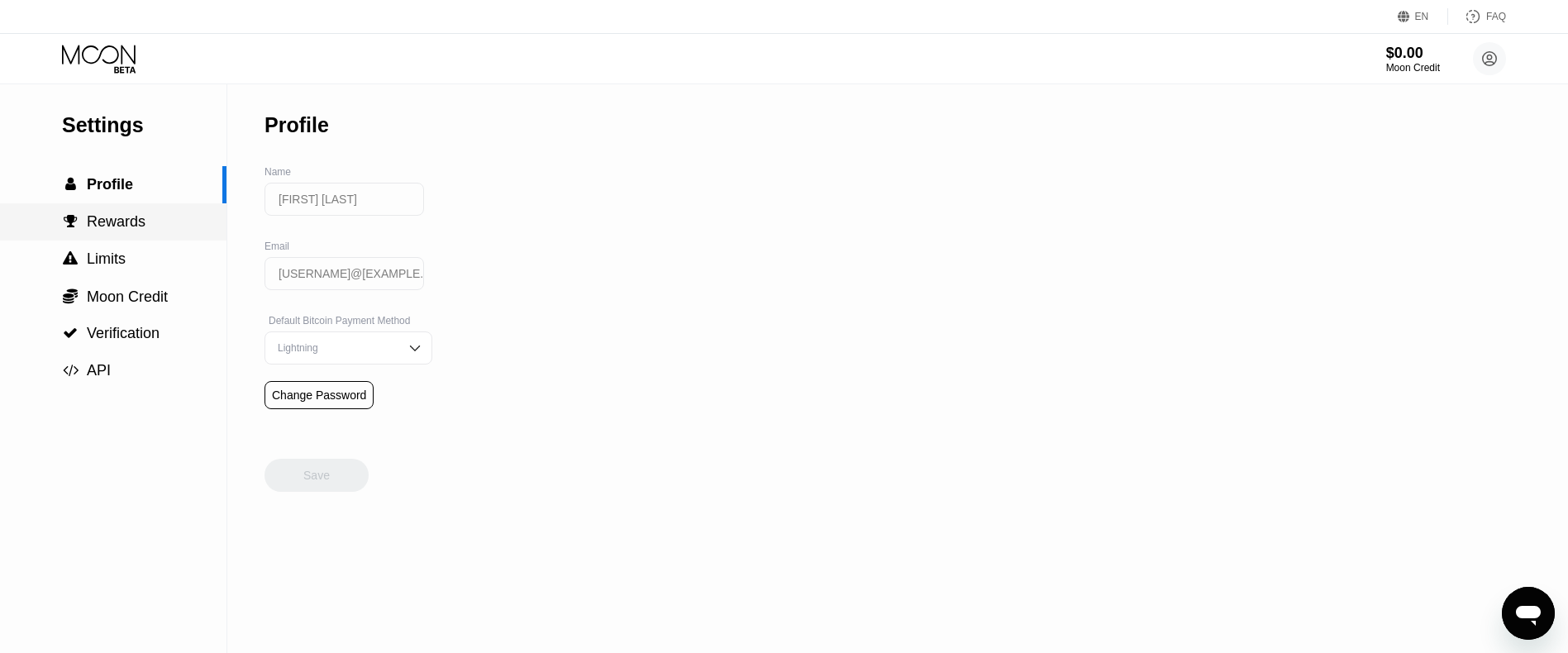 click on "Rewards" at bounding box center [116, 222] 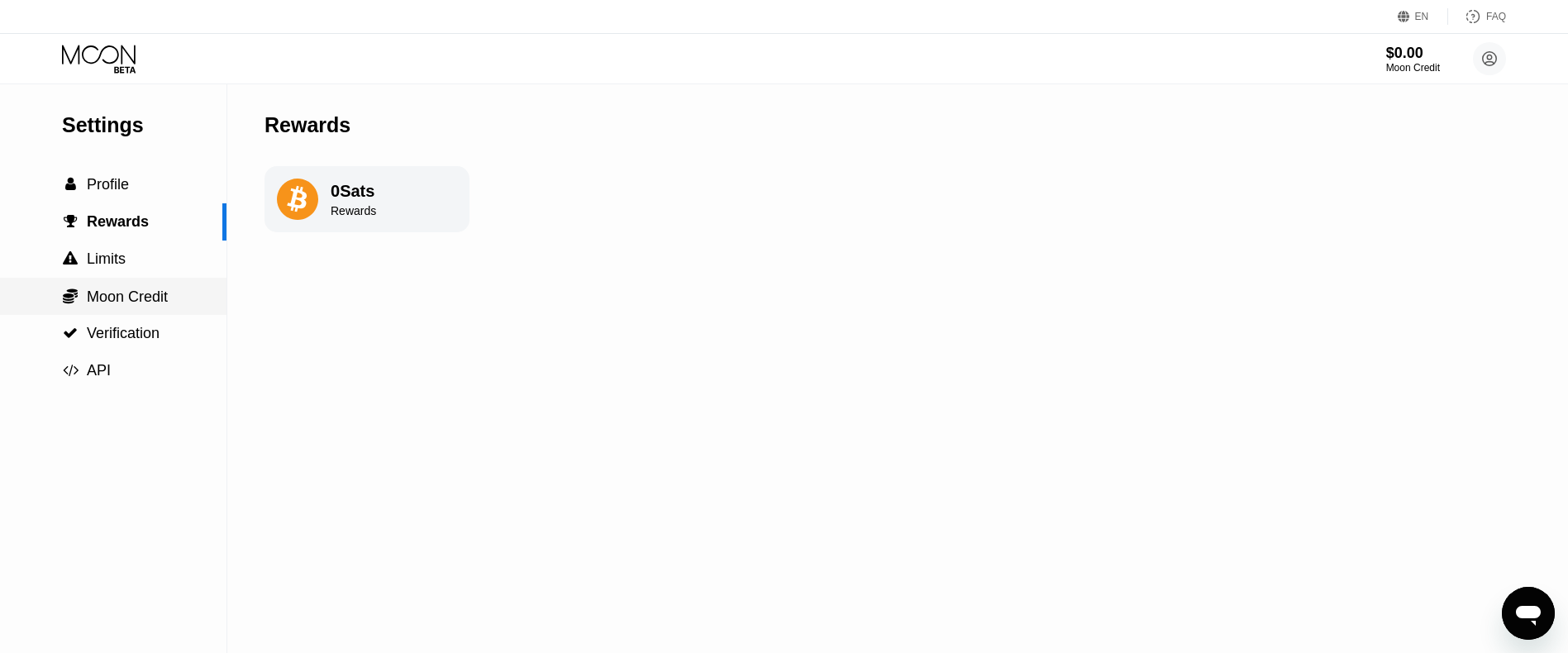 click on "Moon Credit" at bounding box center [127, 297] 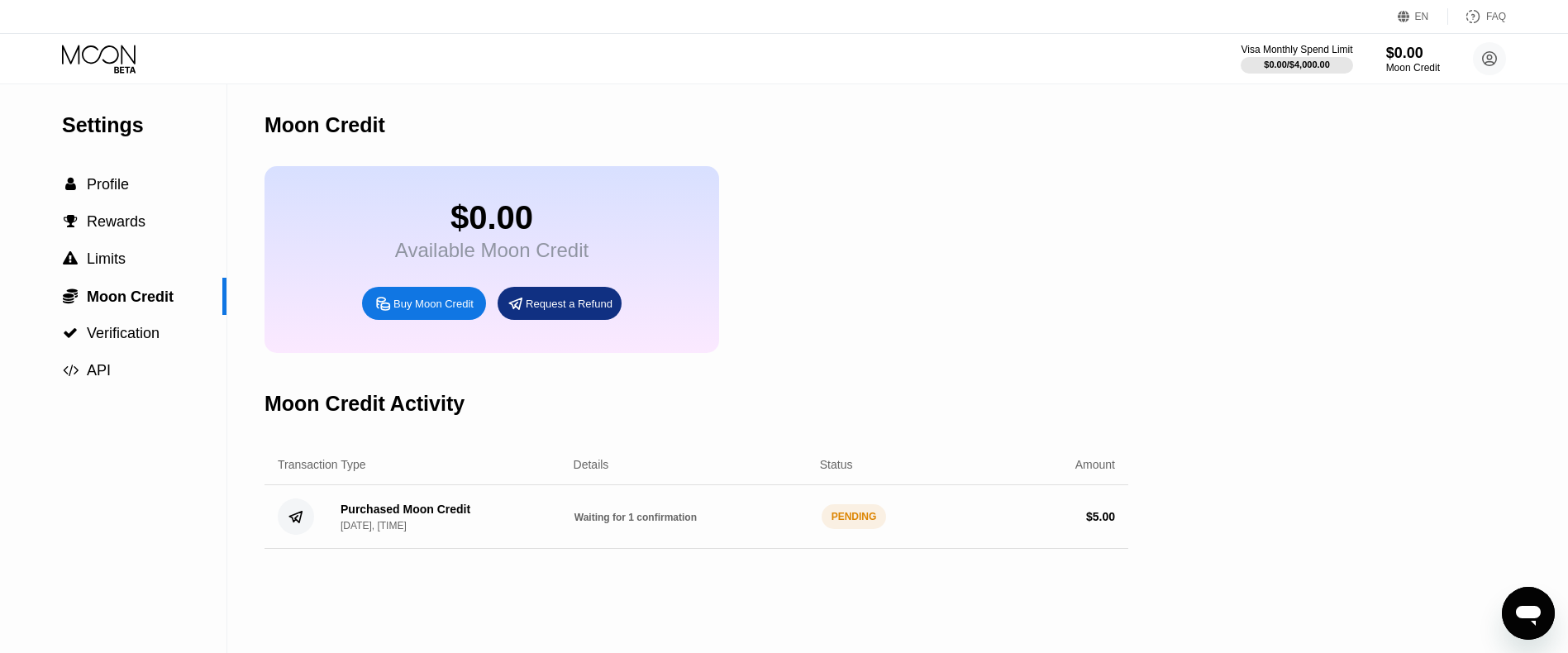click on "PENDING" at bounding box center (854, 517) 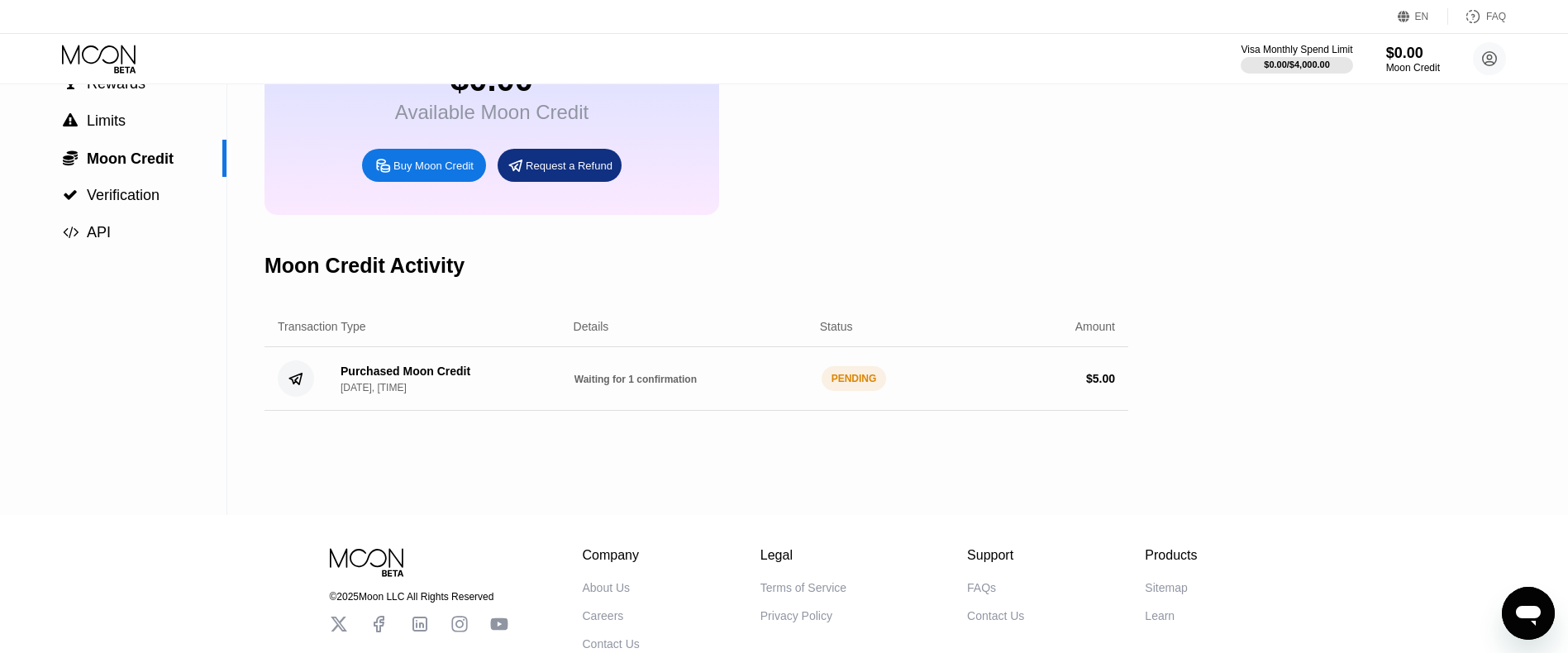 scroll, scrollTop: 0, scrollLeft: 0, axis: both 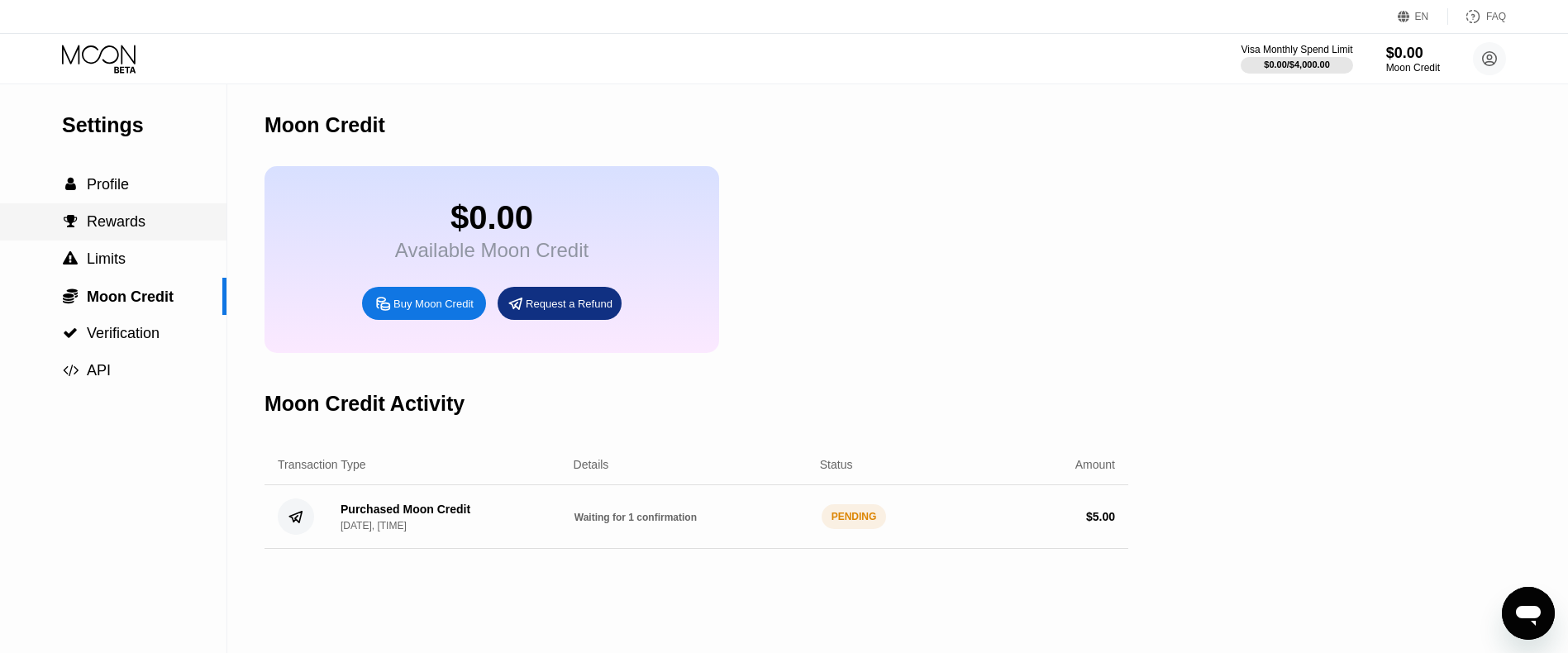 click on " Rewards" at bounding box center (113, 222) 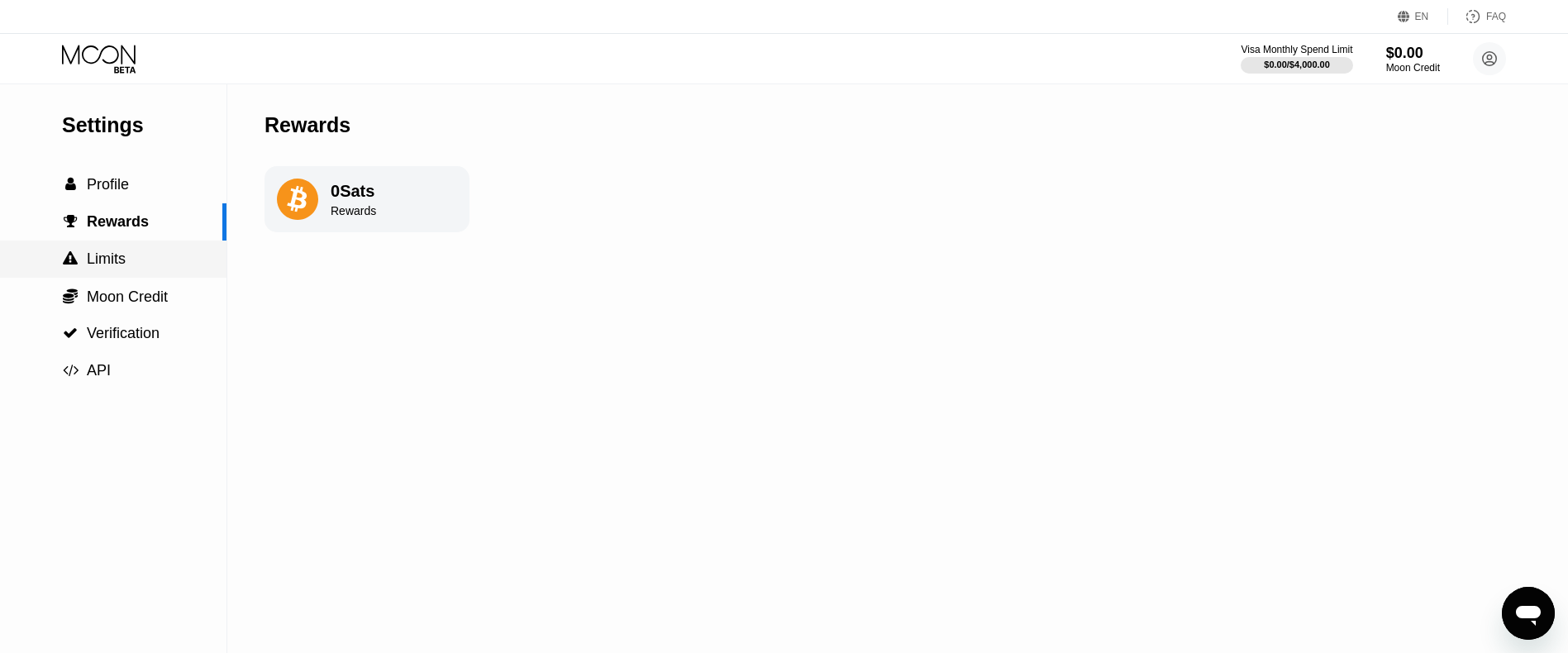 click on "Limits" at bounding box center [106, 259] 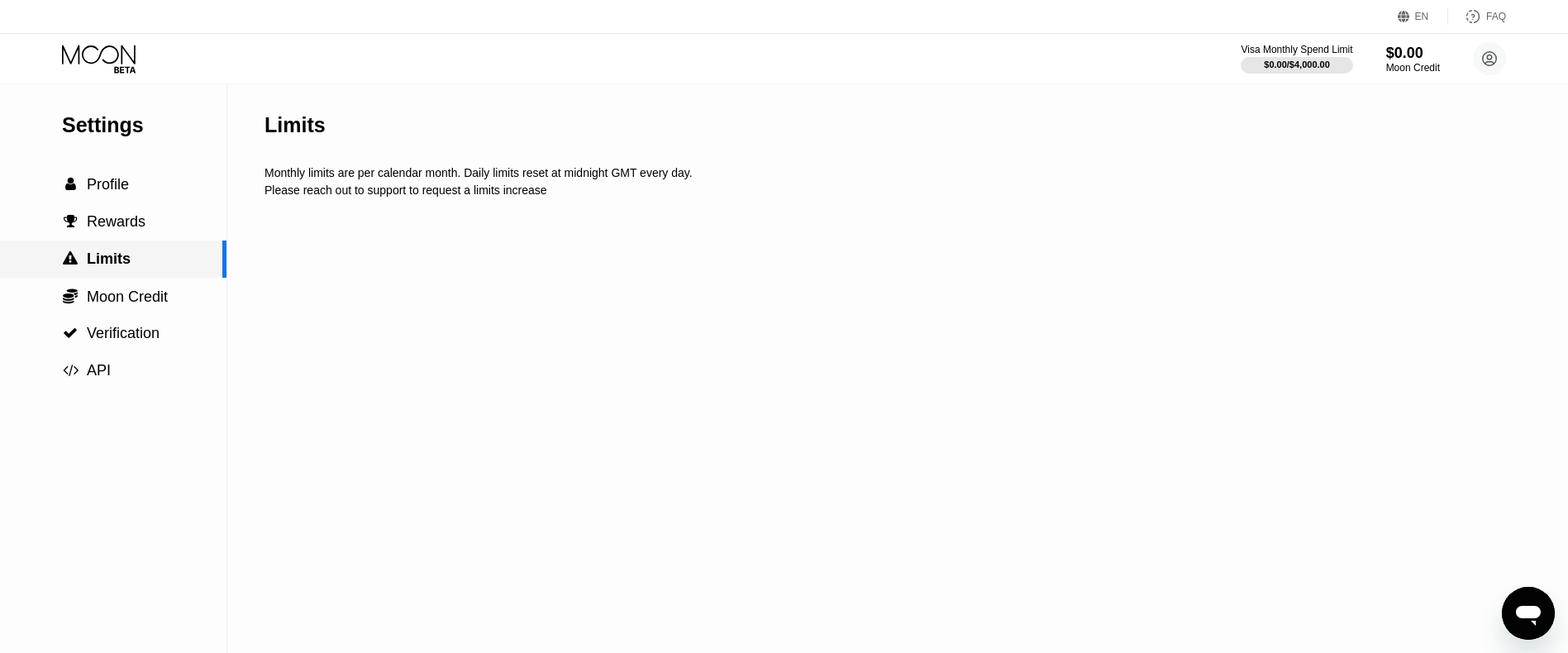 click on " Rewards" at bounding box center [113, 222] 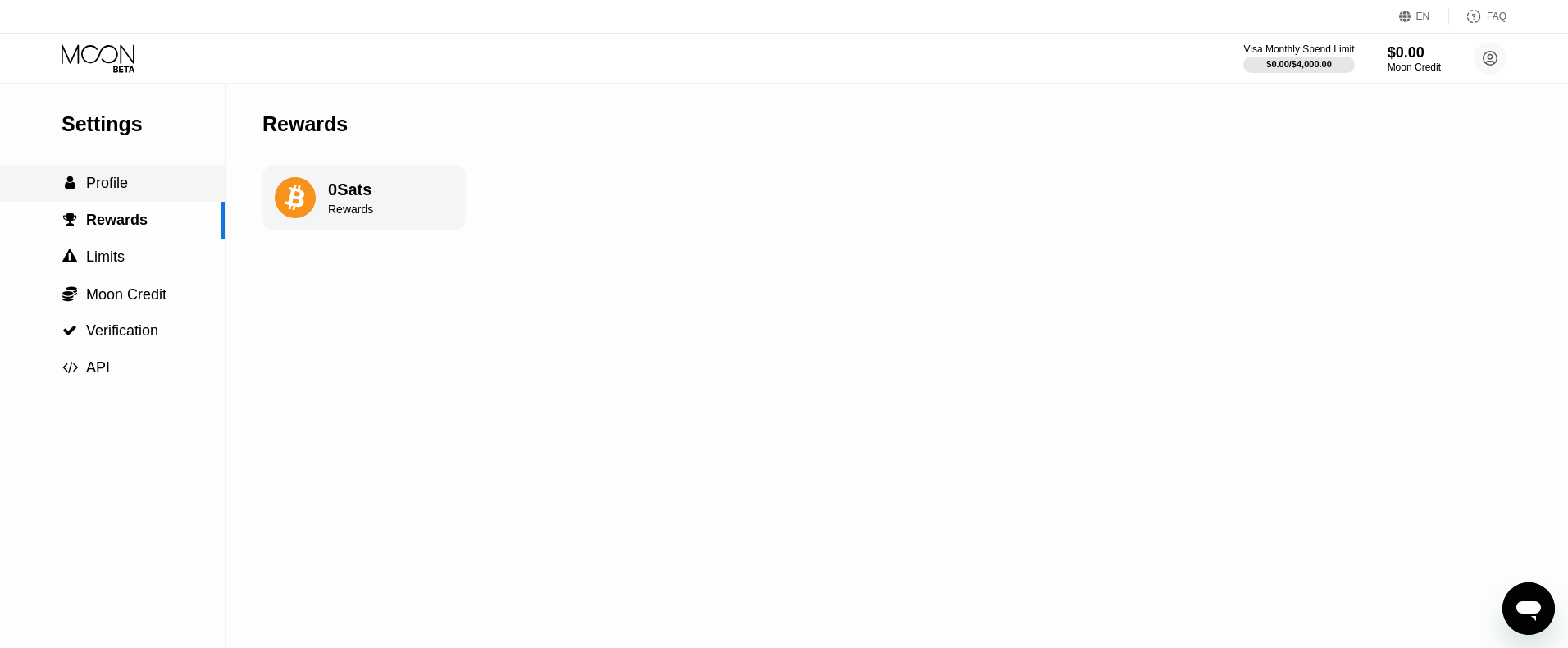click on " Profile" at bounding box center (112, 183) 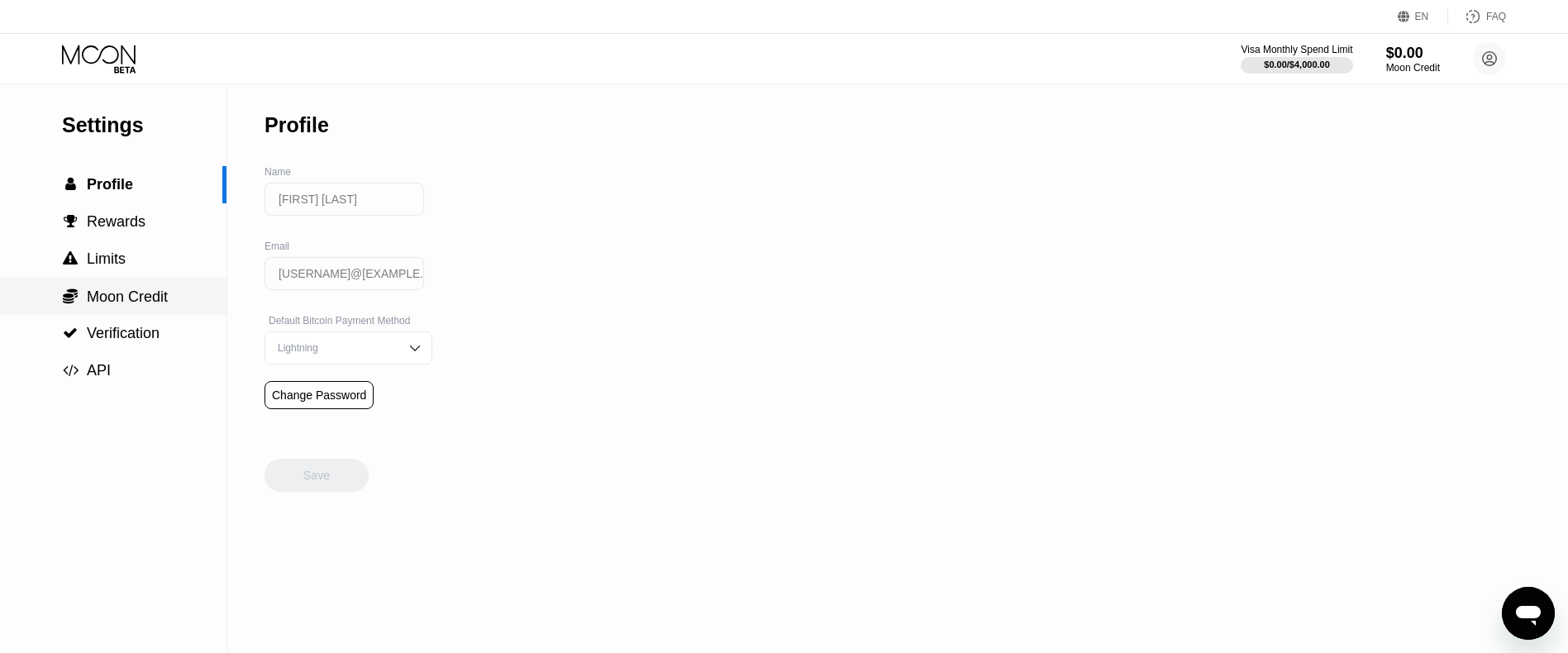 click on "Moon Credit" at bounding box center [127, 297] 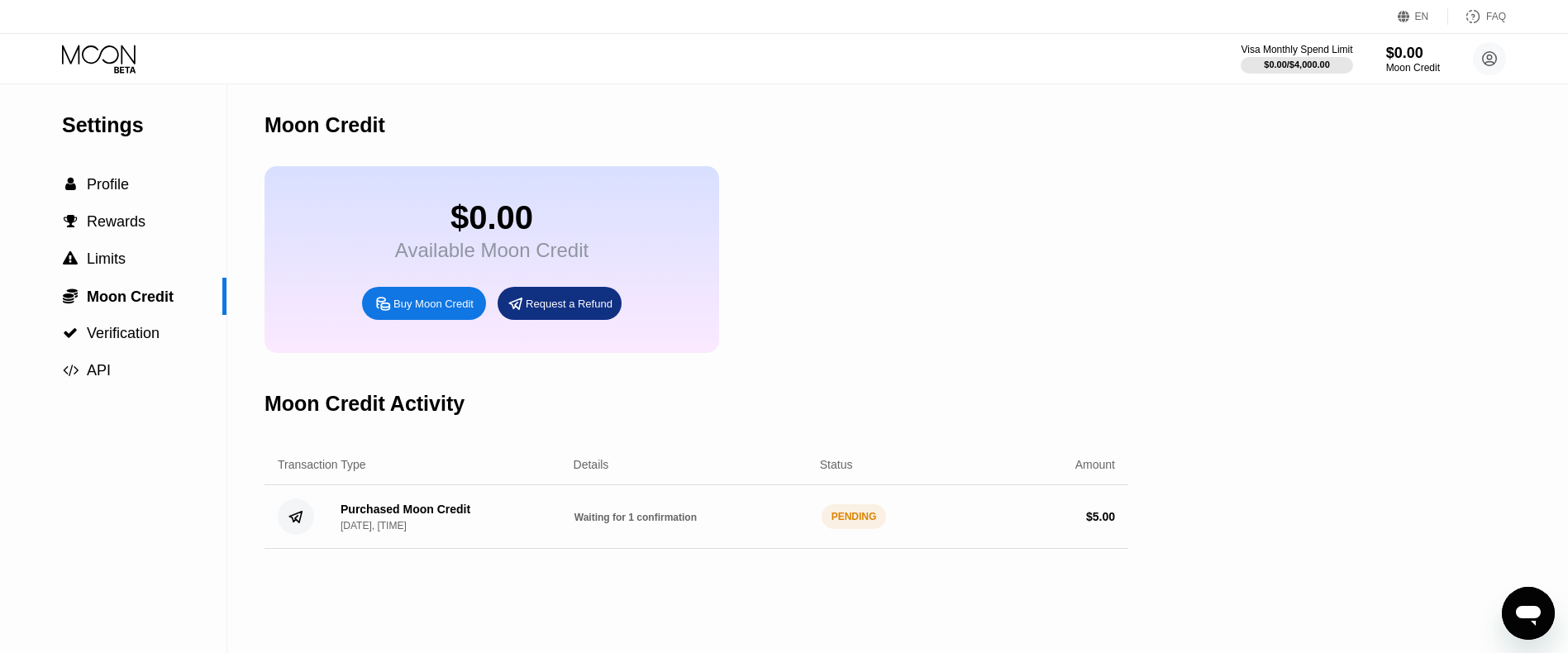click on "Aug 4, 2025, 12:01 PM" at bounding box center [374, 526] 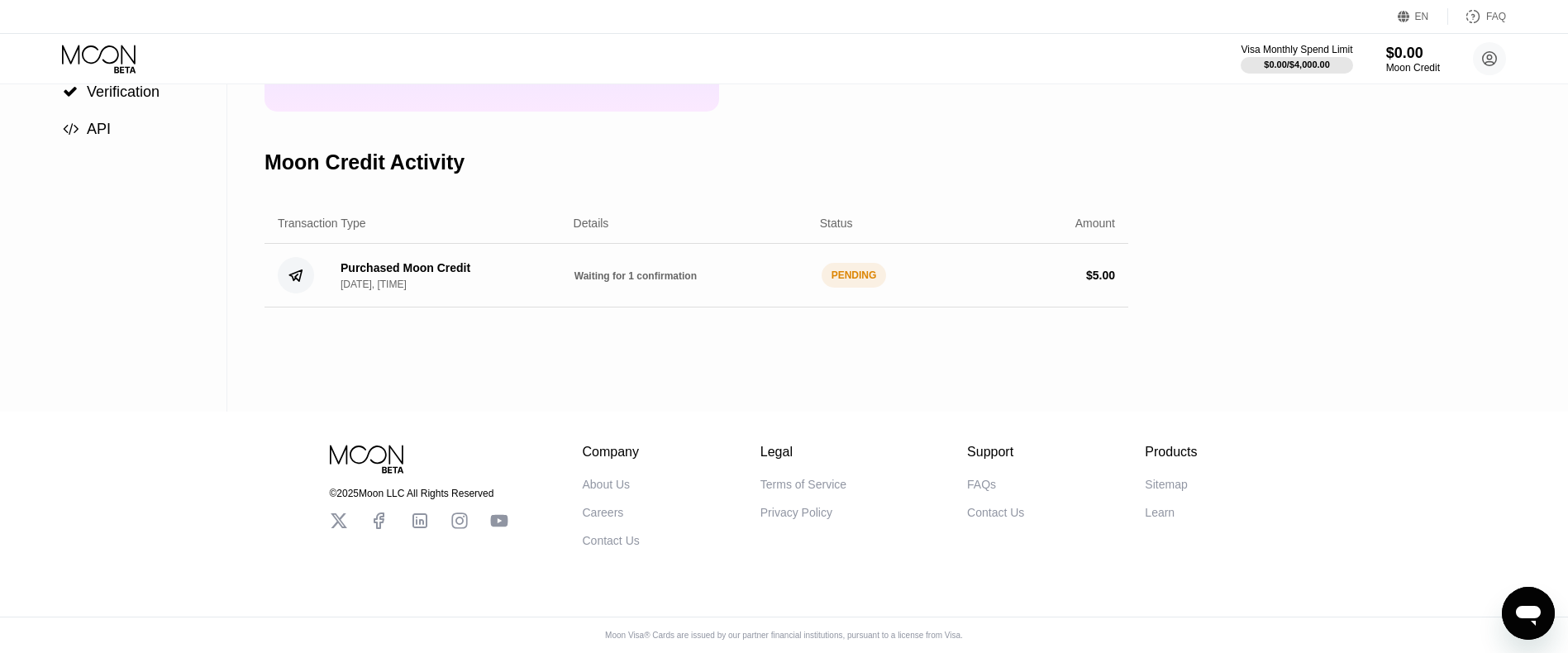scroll, scrollTop: 0, scrollLeft: 0, axis: both 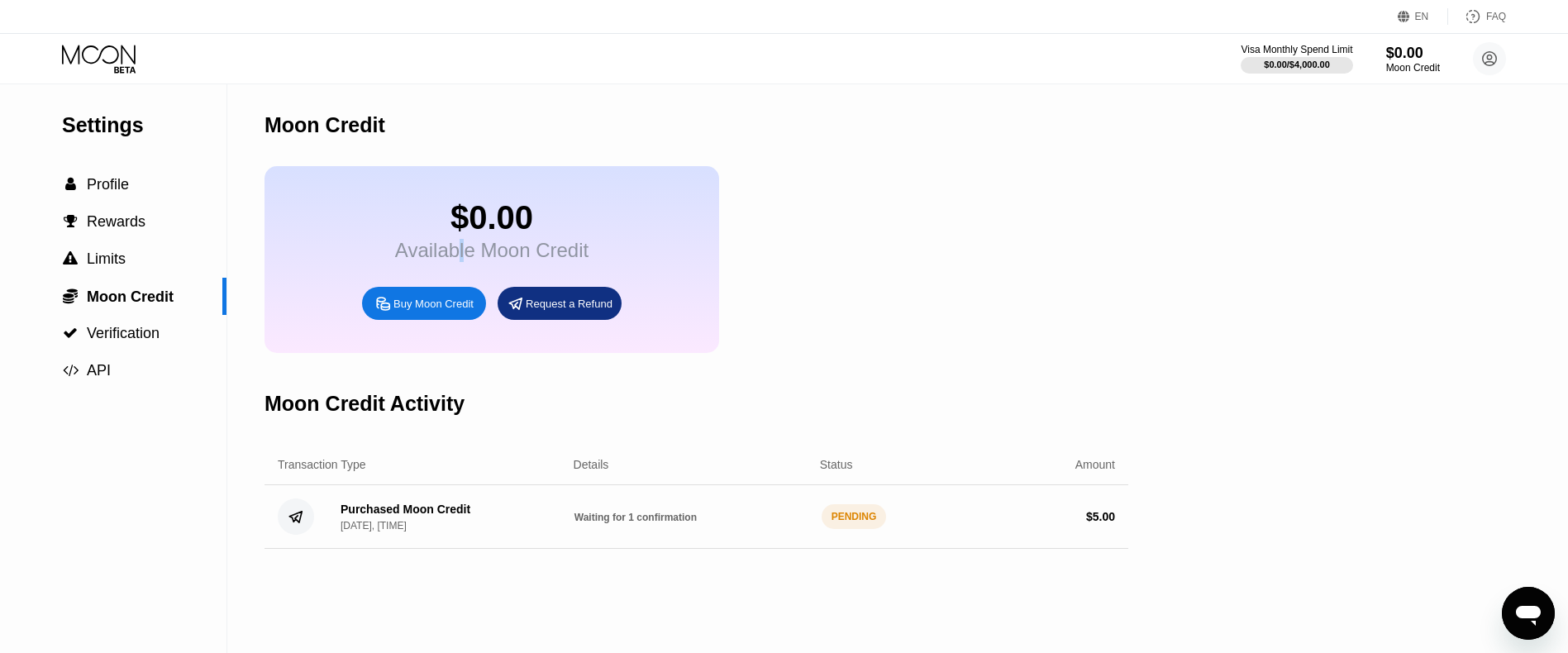click on "Available Moon Credit" at bounding box center [492, 250] 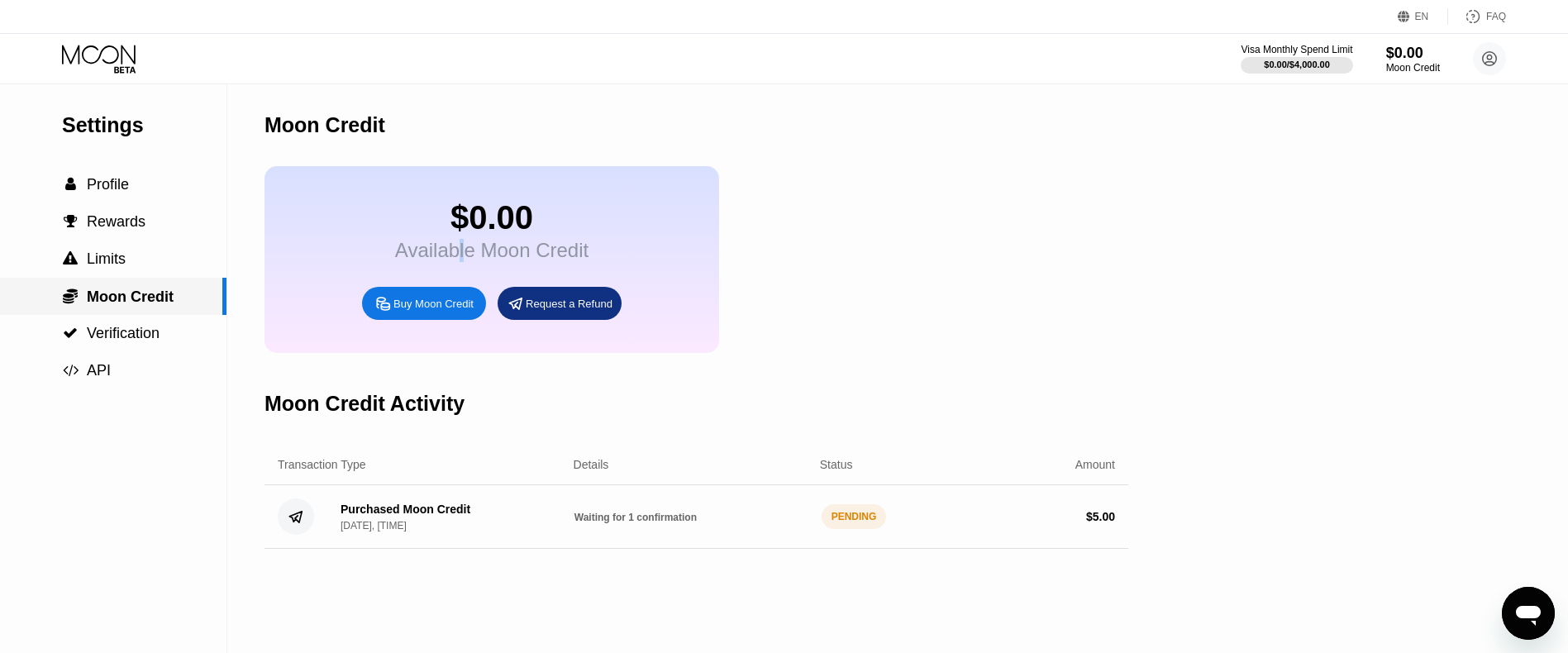 click on "Moon Credit" at bounding box center (130, 297) 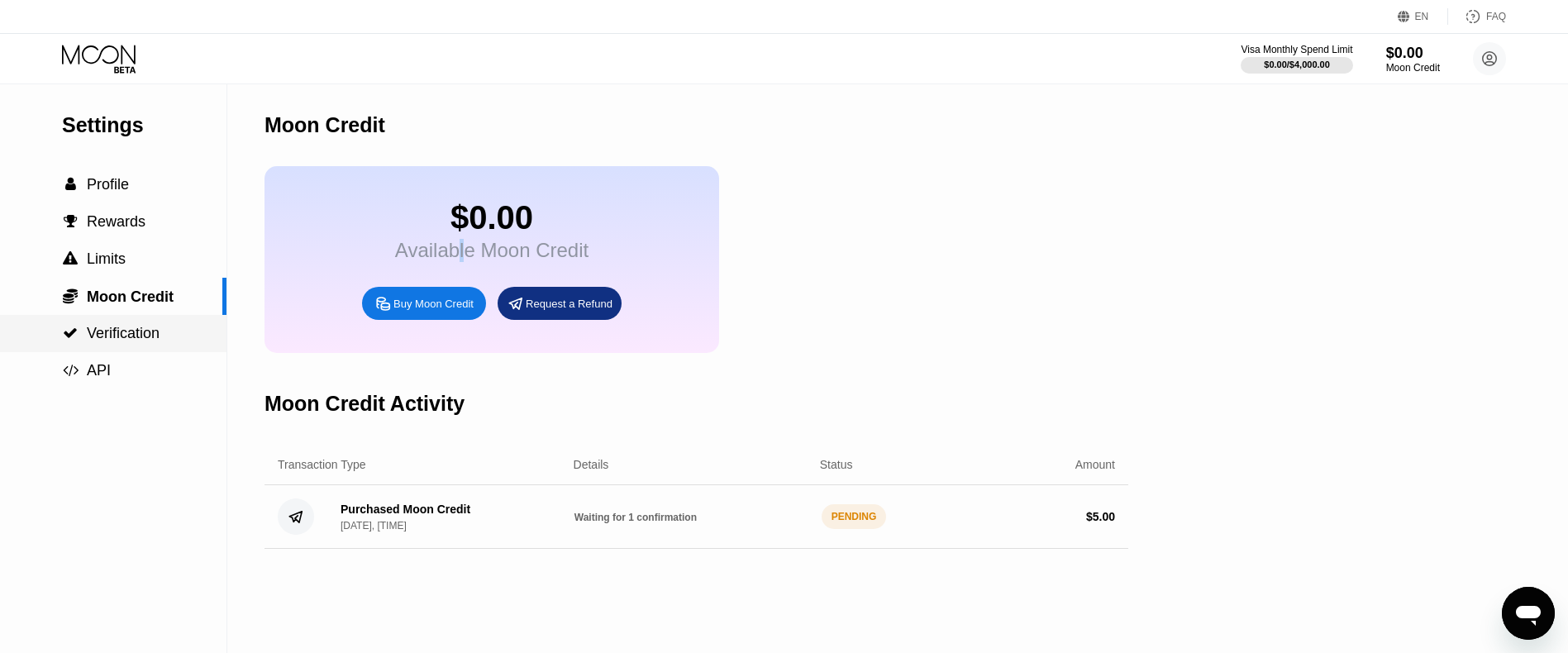click on " Verification" at bounding box center [113, 333] 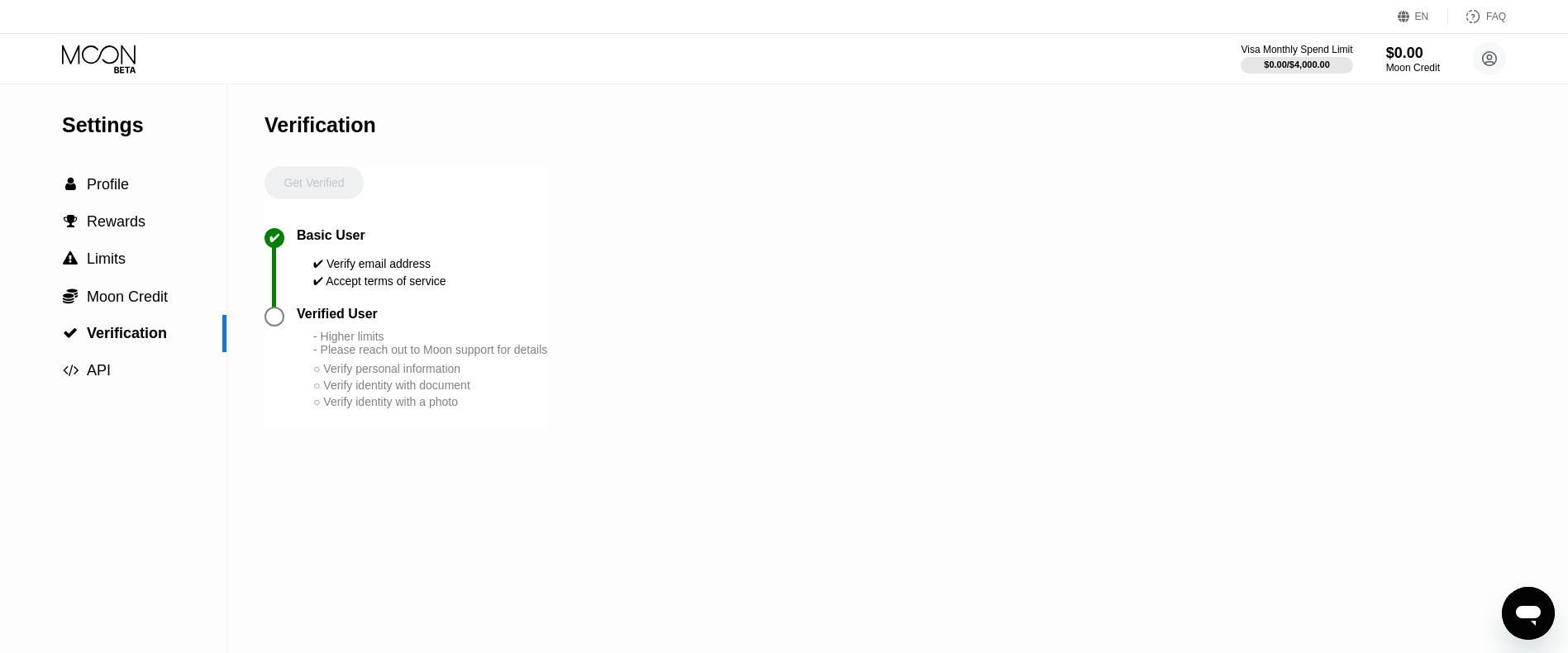 click at bounding box center (274, 317) 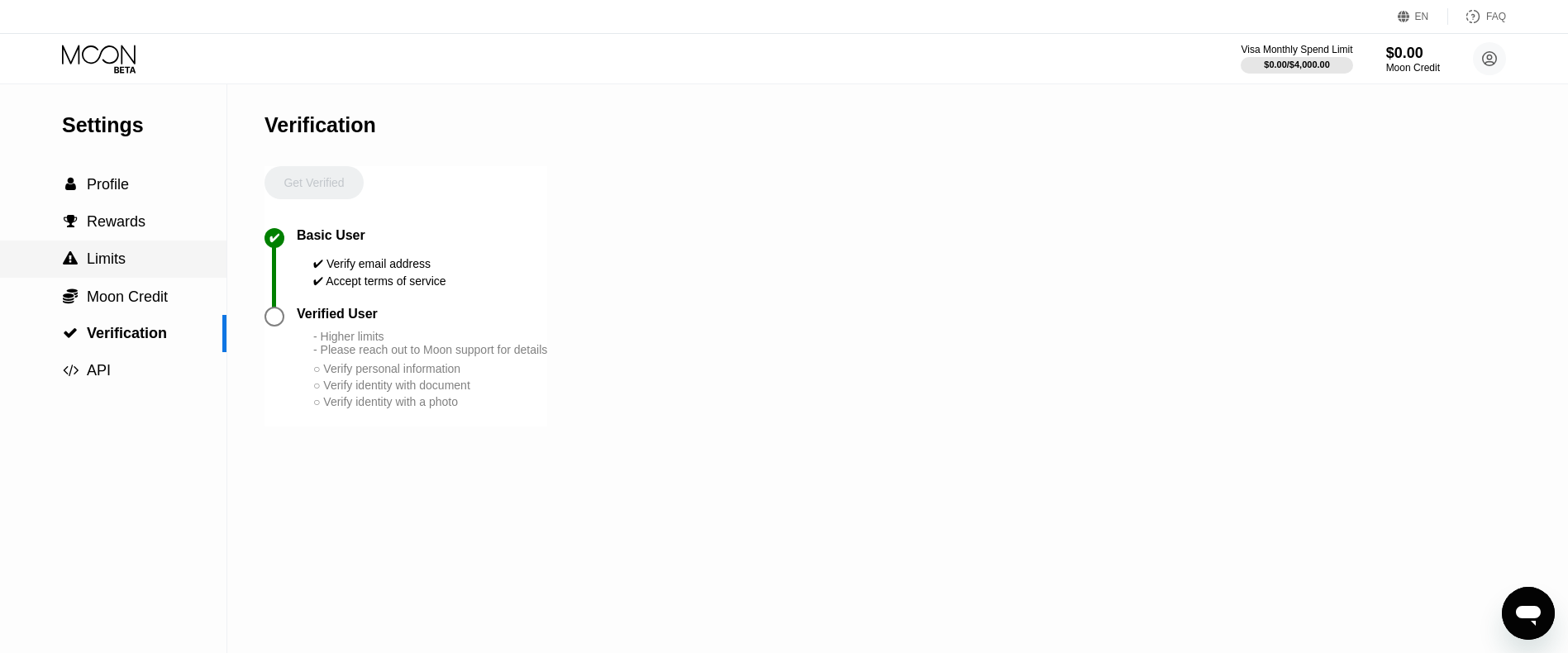 click on " Limits" at bounding box center [113, 259] 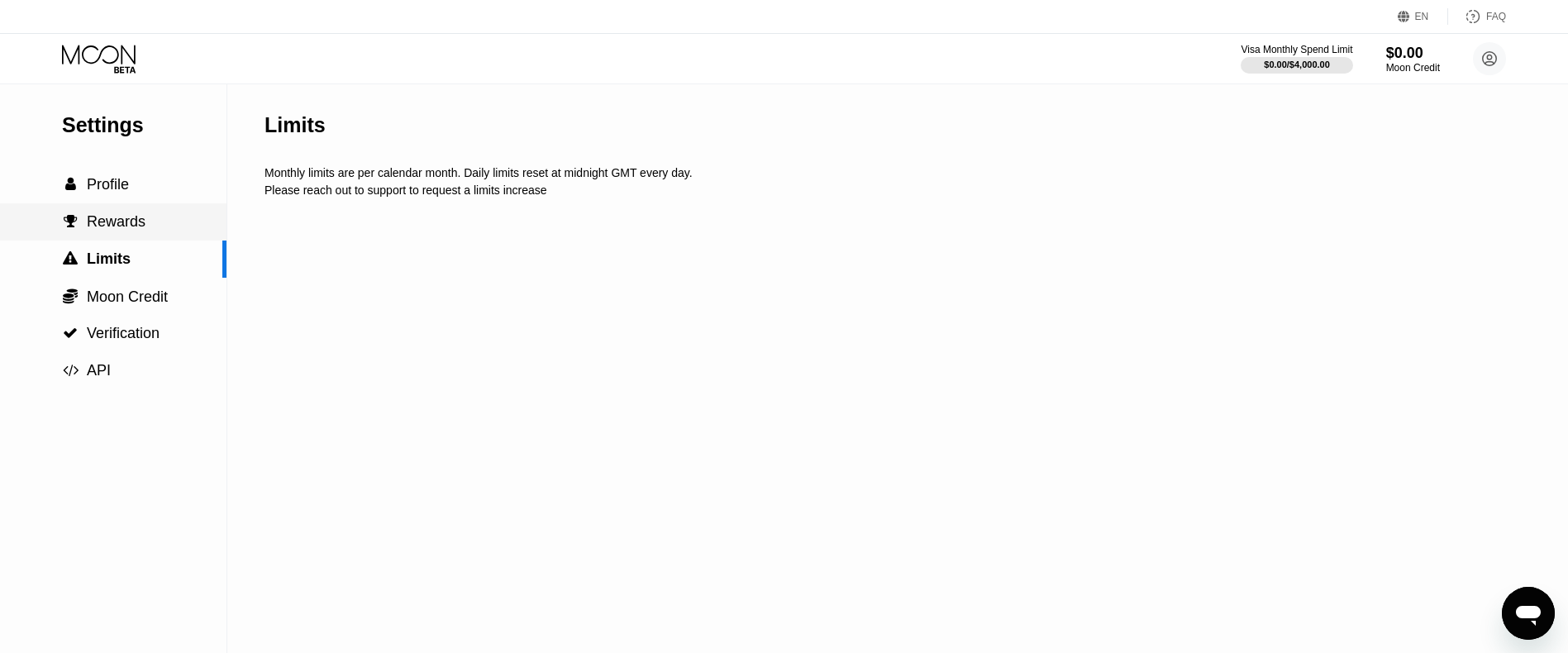 click on "Rewards" at bounding box center [116, 222] 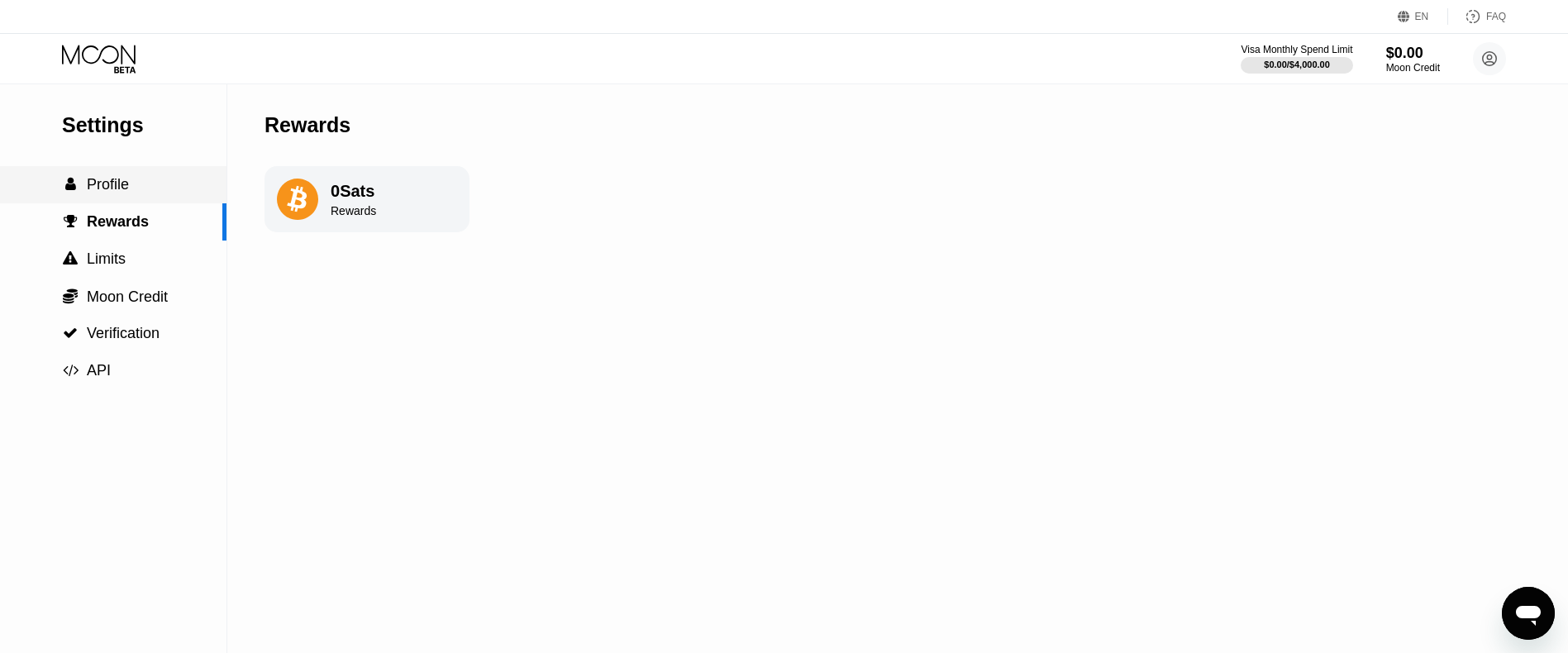 click on "Profile" at bounding box center (107, 184) 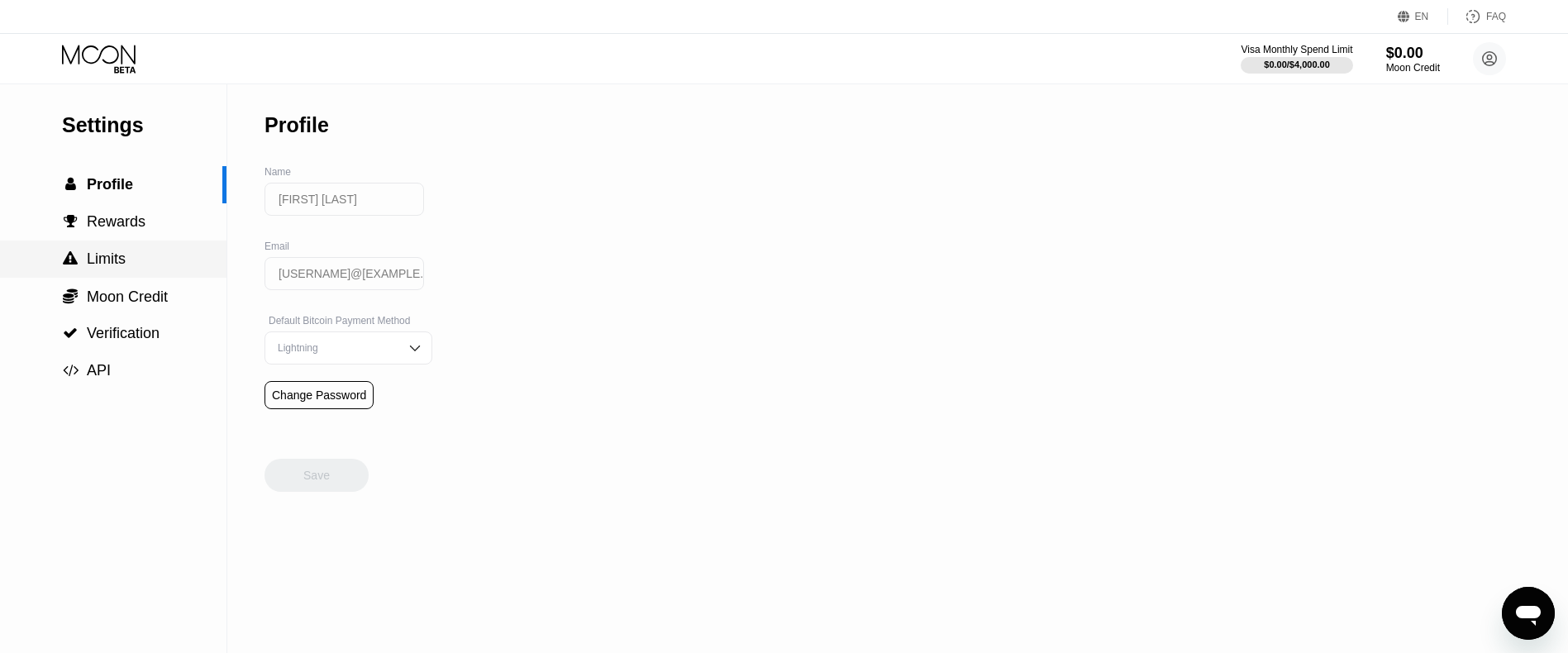 click on " Limits" at bounding box center (113, 259) 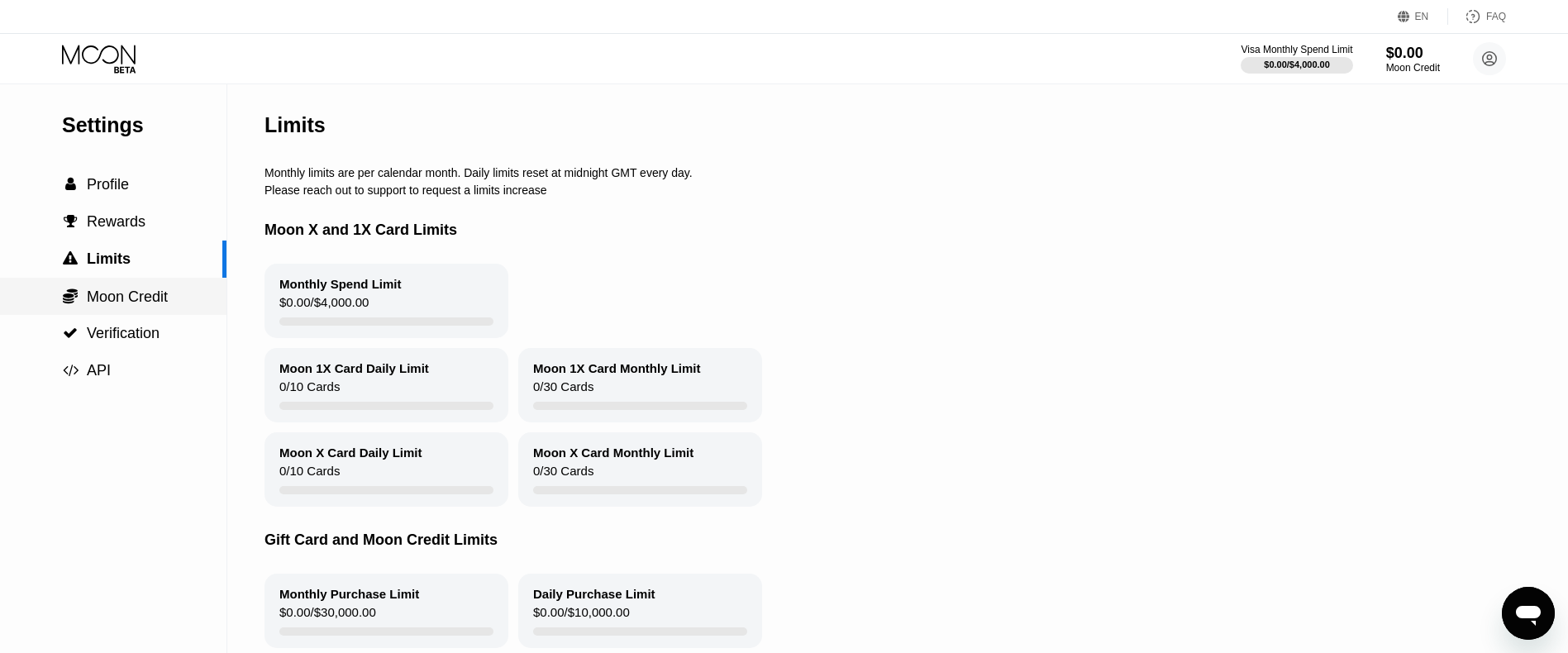 click on "Moon Credit" at bounding box center (127, 297) 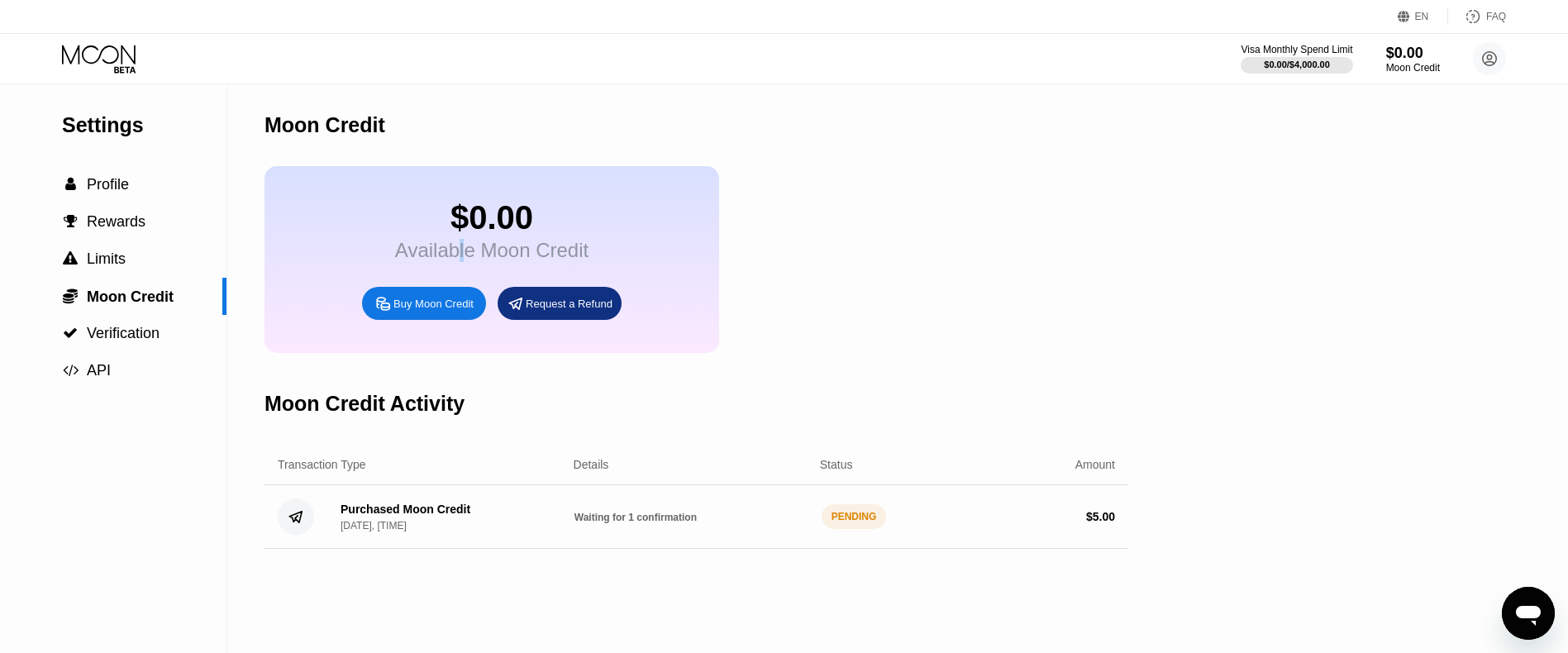 click on "Buy Moon Credit" at bounding box center (433, 303) 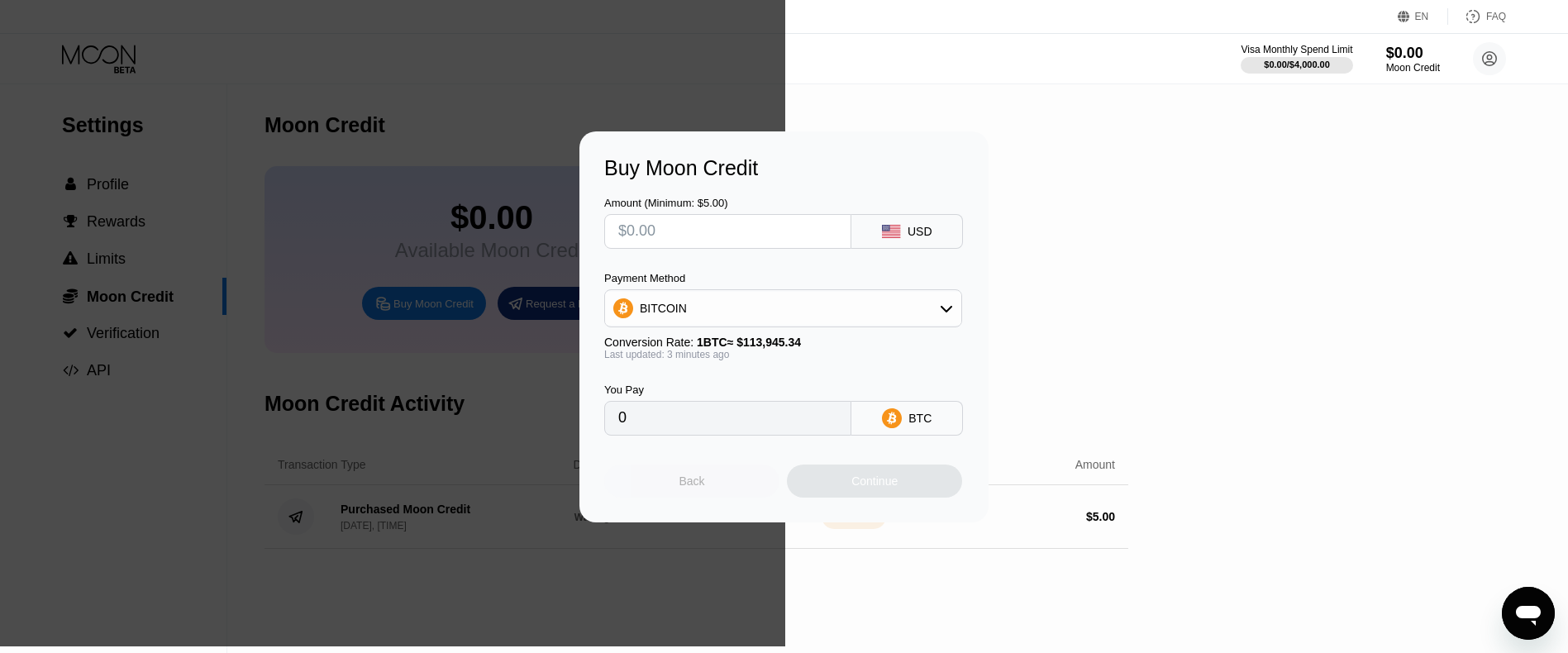 click on "Back" at bounding box center [692, 481] 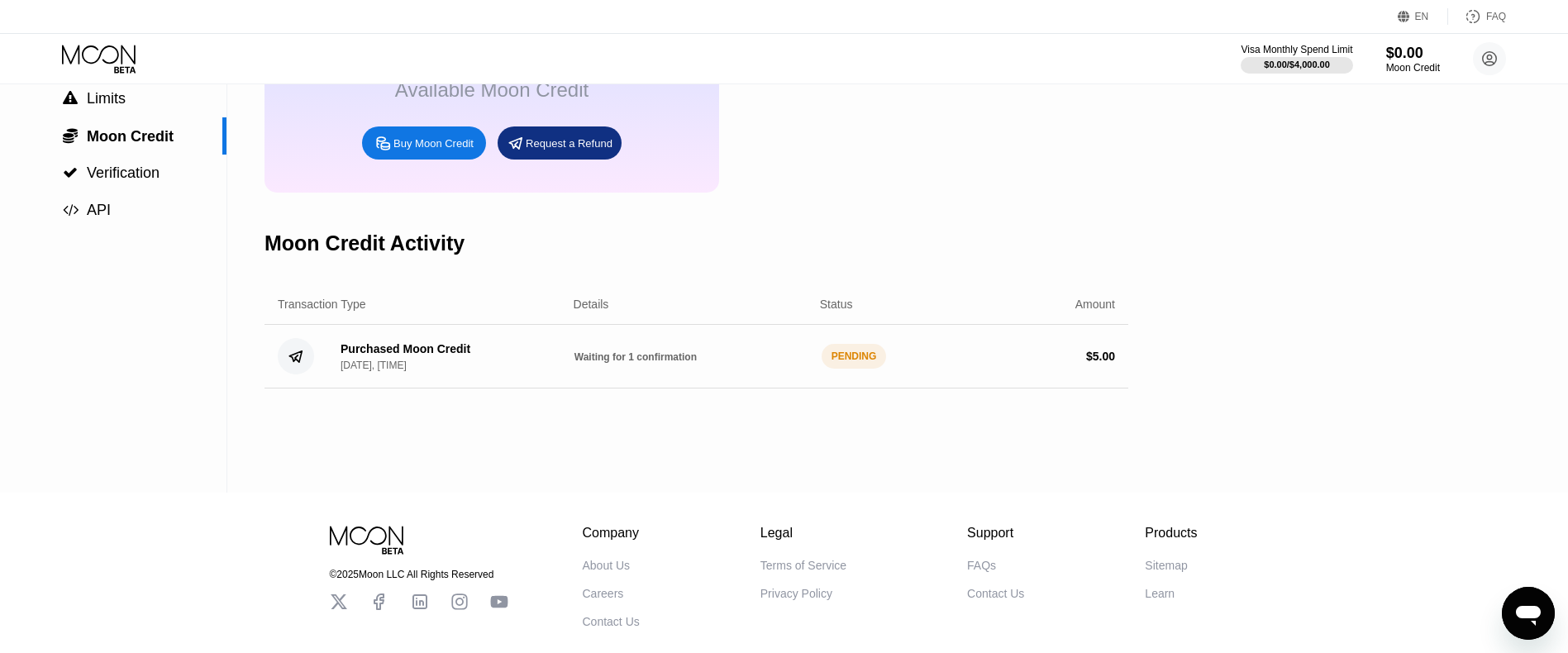 scroll, scrollTop: 165, scrollLeft: 0, axis: vertical 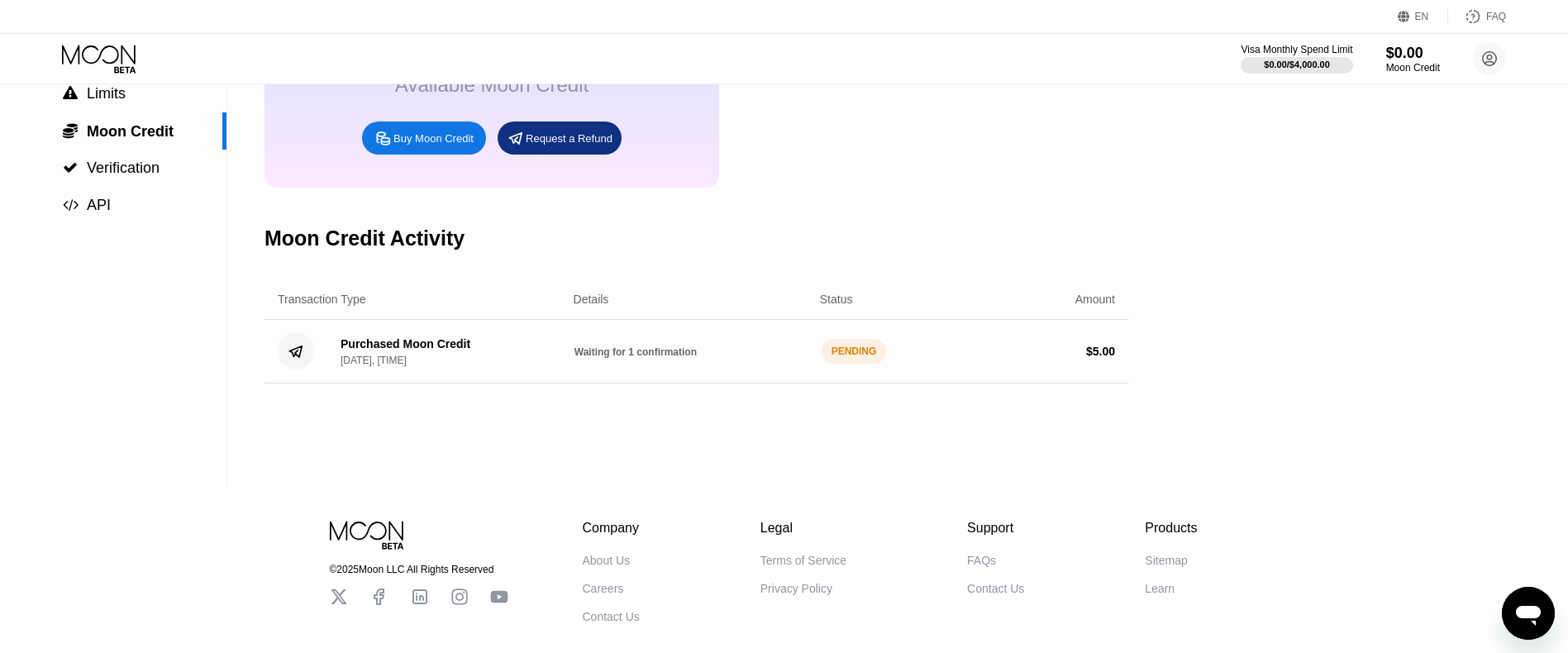 click on "Waiting for 1 confirmation" at bounding box center [636, 352] 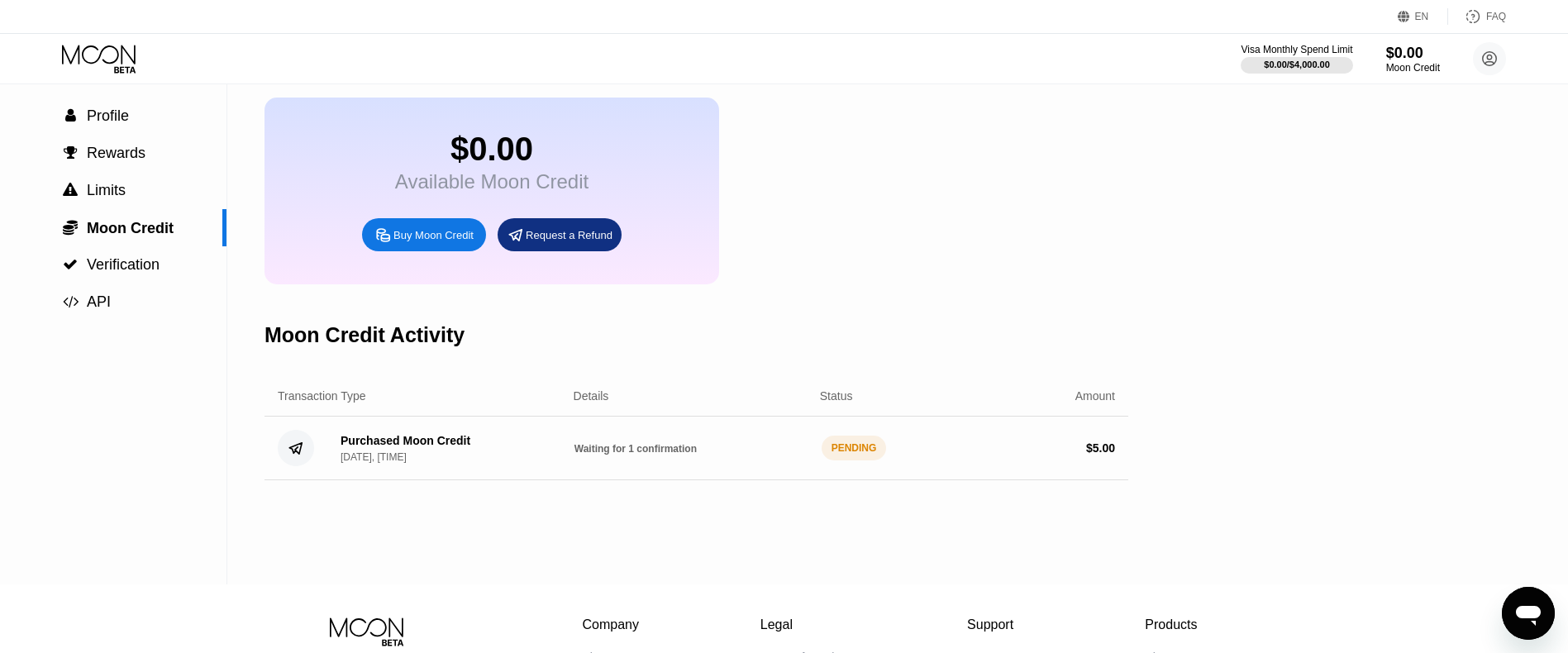 scroll, scrollTop: 0, scrollLeft: 0, axis: both 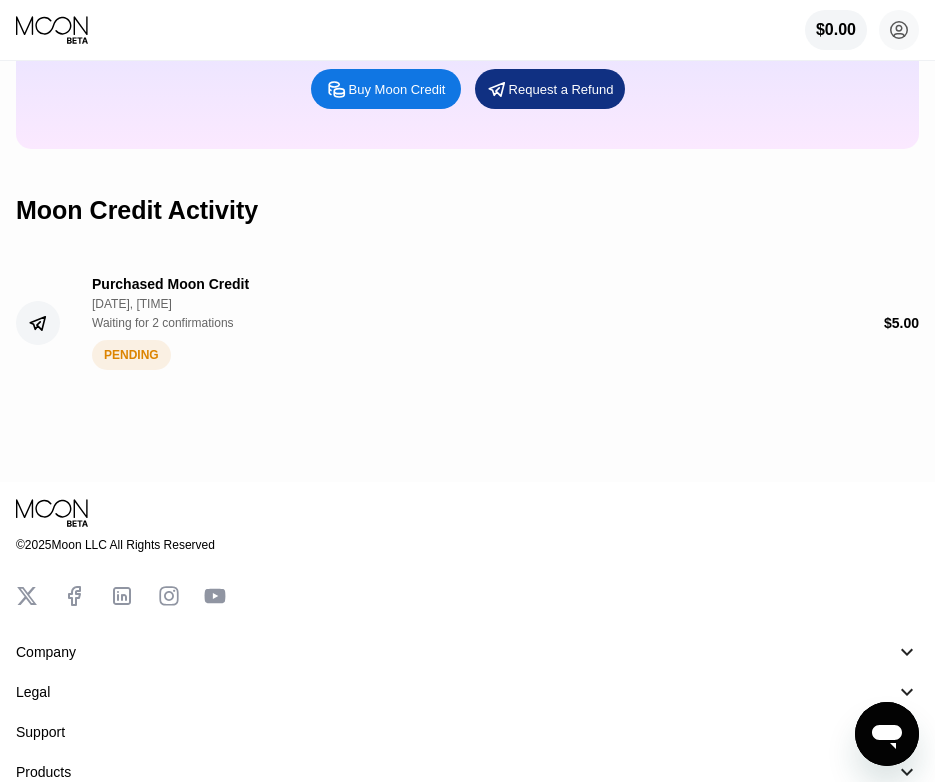 drag, startPoint x: 244, startPoint y: 345, endPoint x: 106, endPoint y: 346, distance: 138.00362 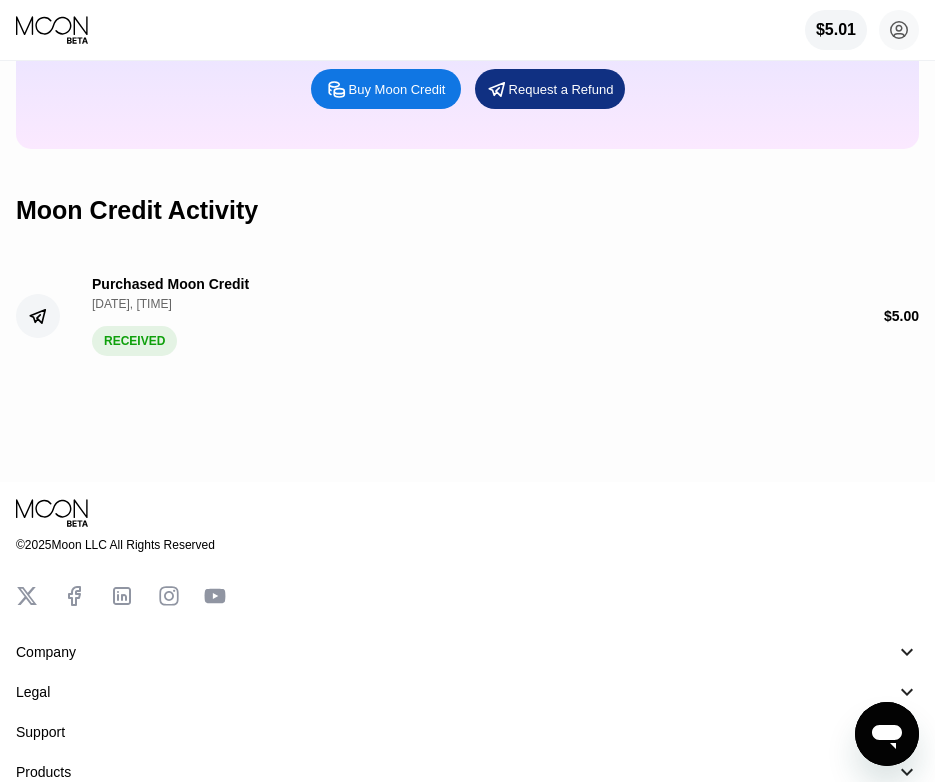 click on "Back Moon Credit $5.01 Available Moon Credit Buy Moon Credit Request a Refund Moon Credit Activity Purchased Moon Credit Aug 4, 2025, 12:01 PM RECEIVED $ 5.00" at bounding box center [467, 123] 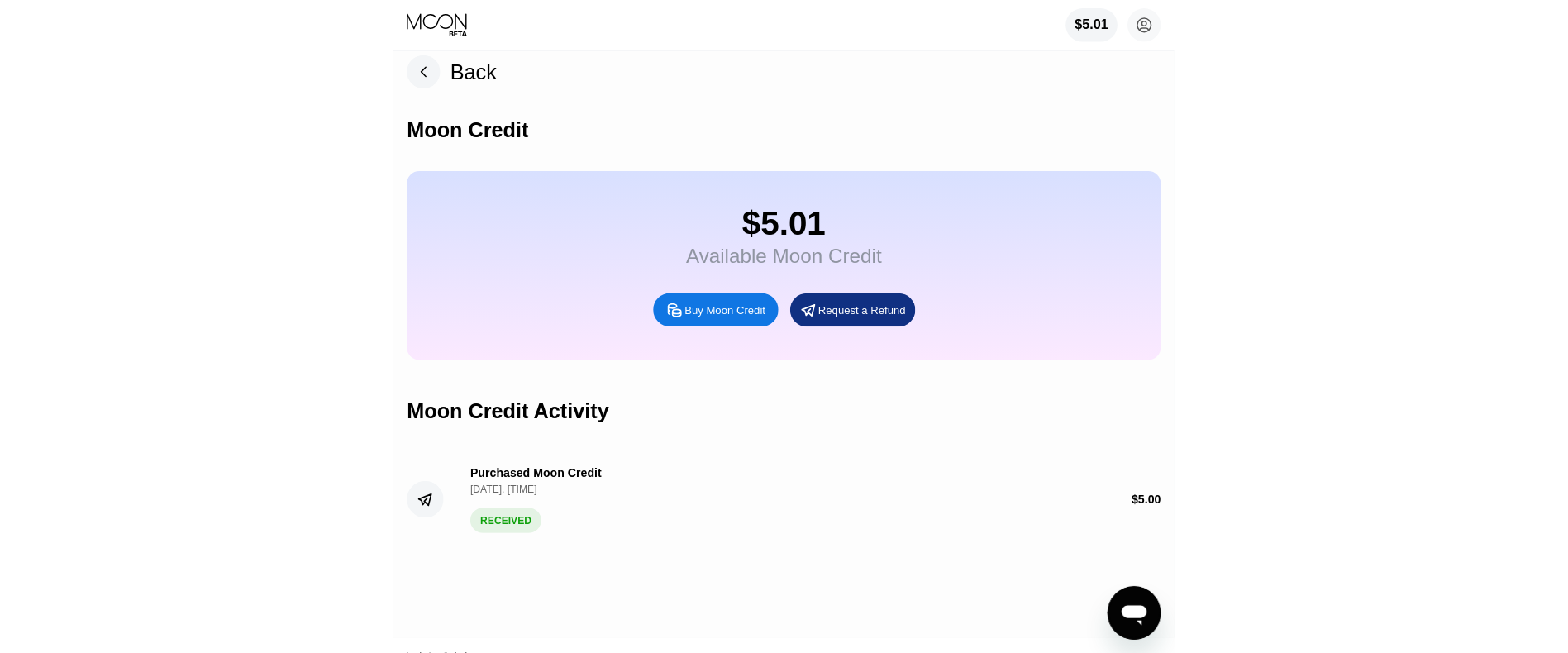 scroll, scrollTop: 0, scrollLeft: 0, axis: both 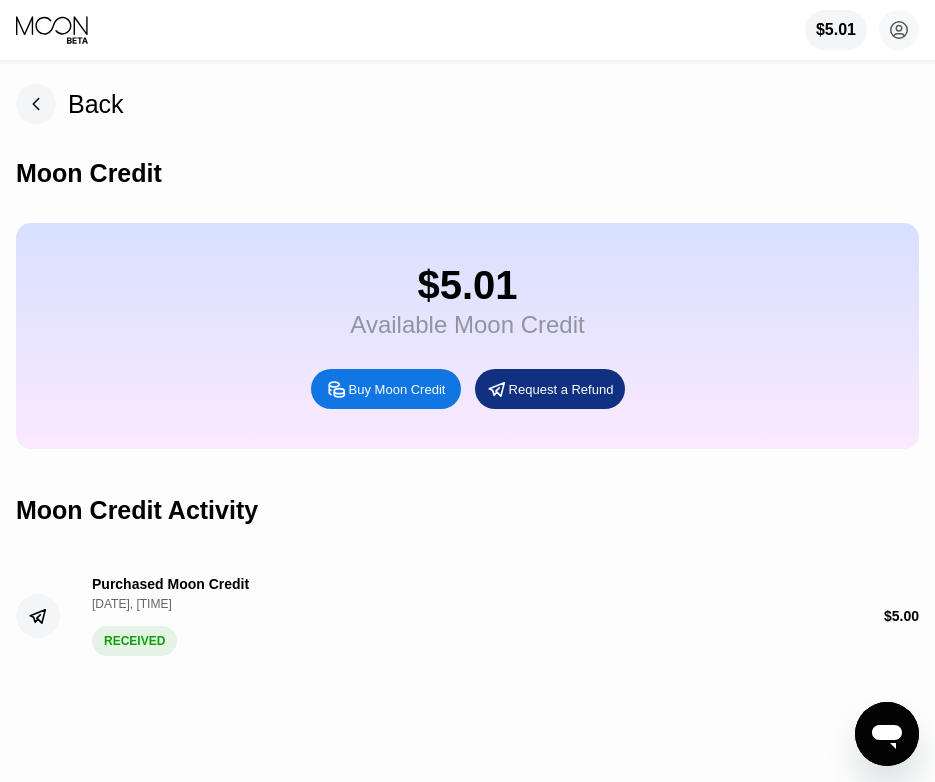click on "Back" at bounding box center (96, 104) 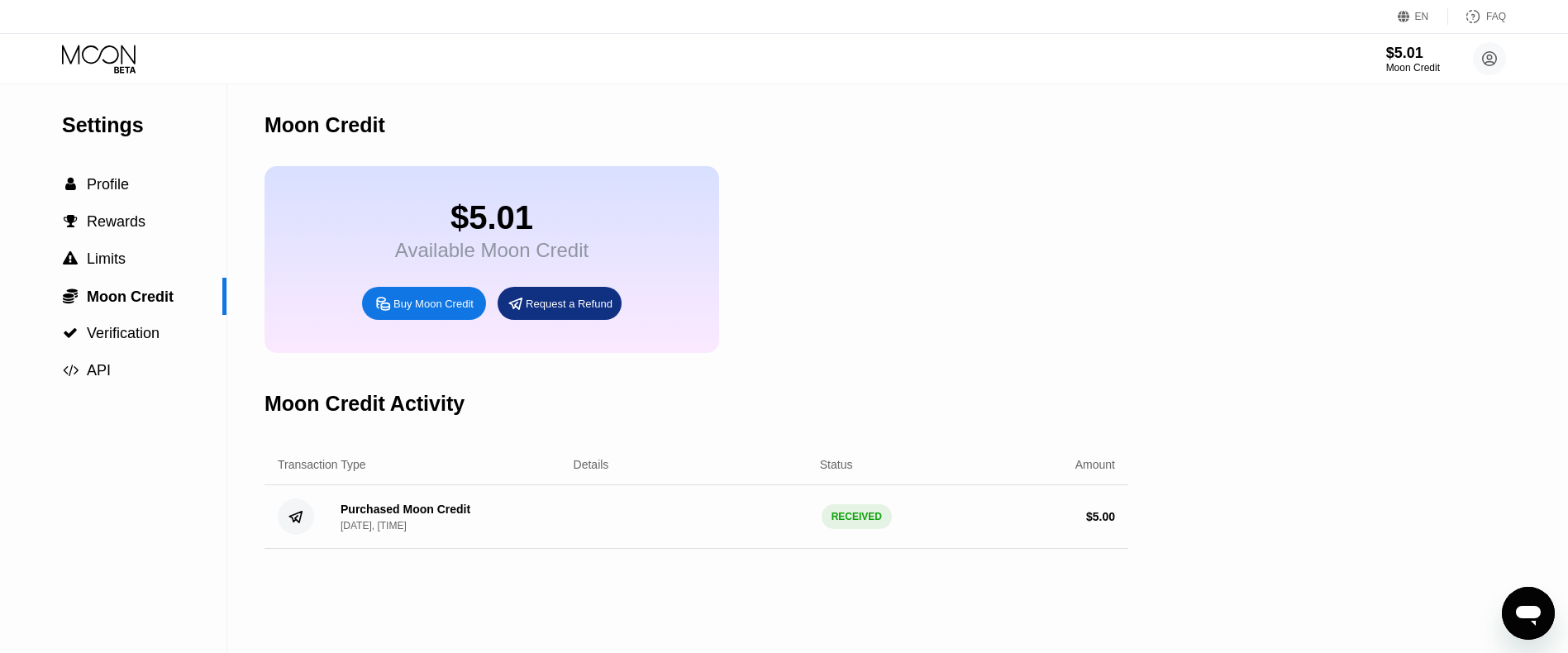 click on "Buy Moon Credit" at bounding box center (424, 303) 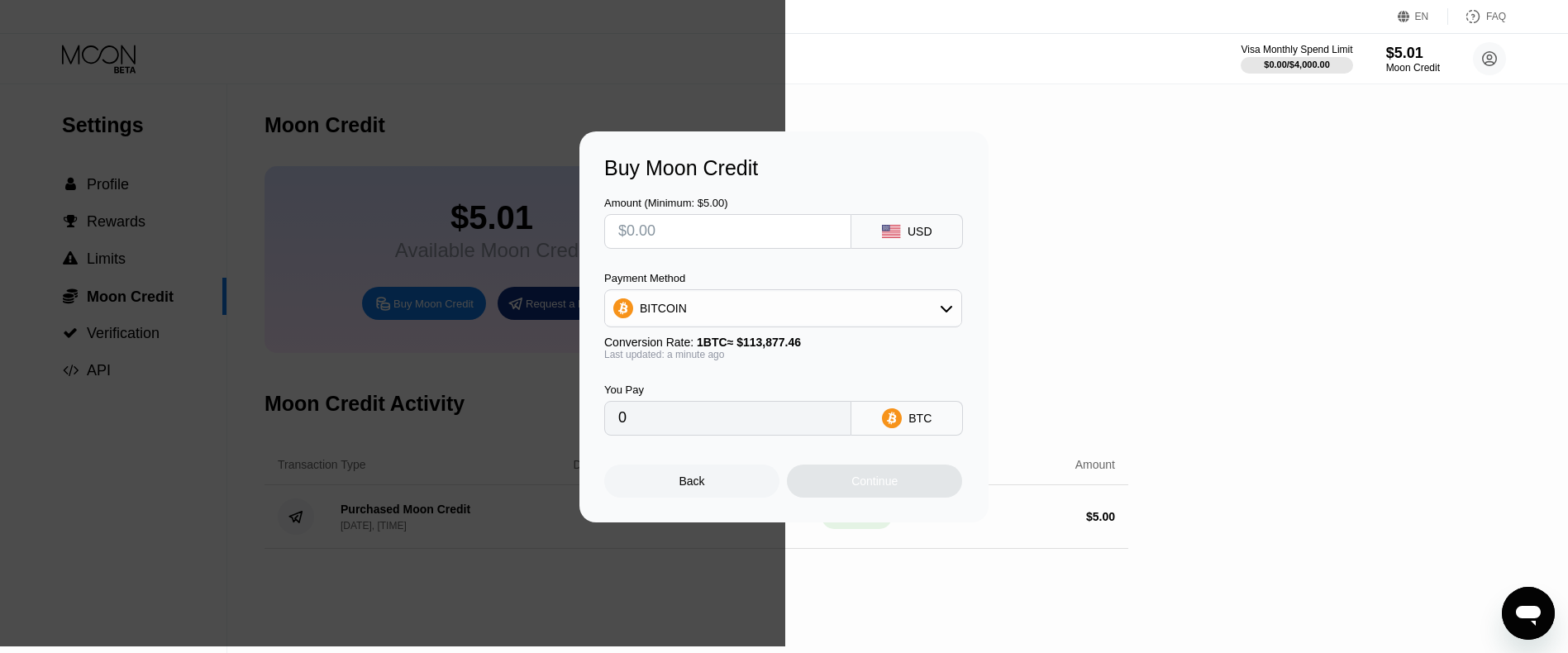 click on "Back" at bounding box center [692, 481] 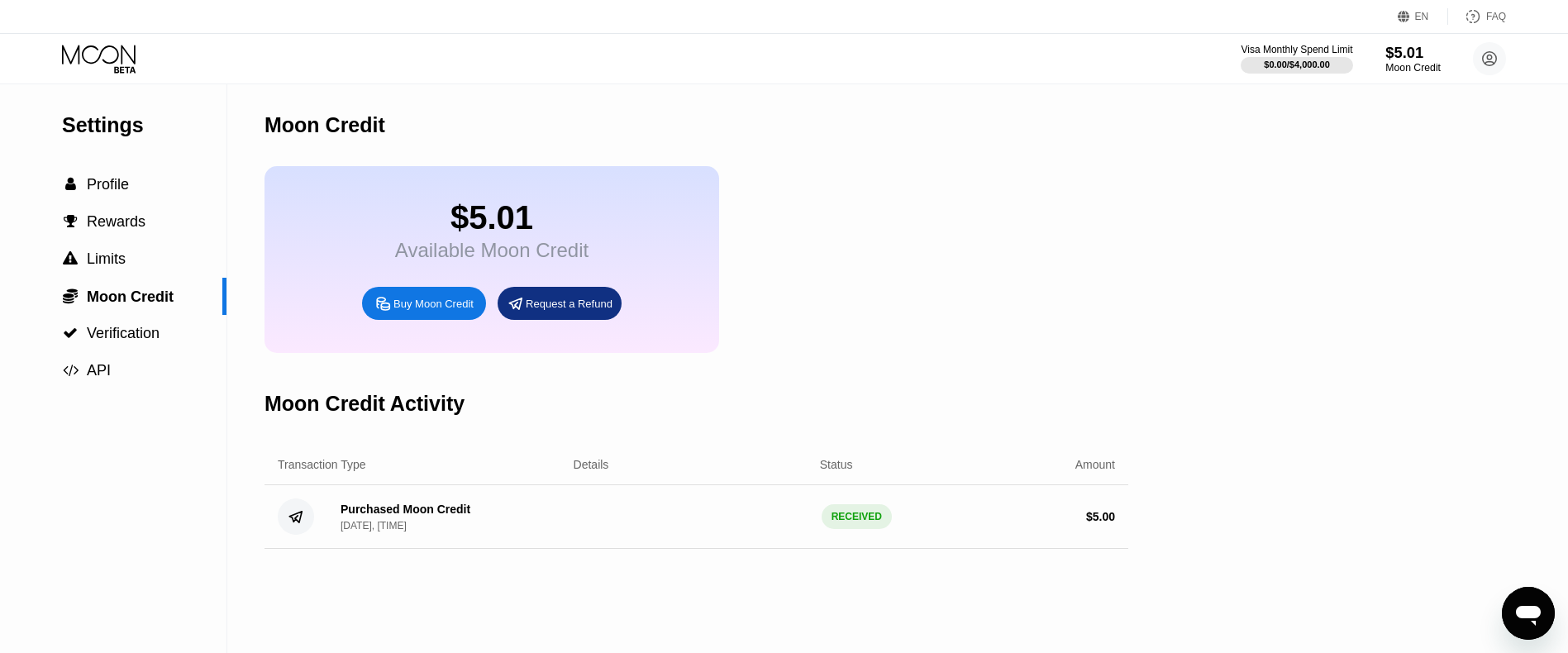 click on "Moon Credit" at bounding box center [1413, 68] 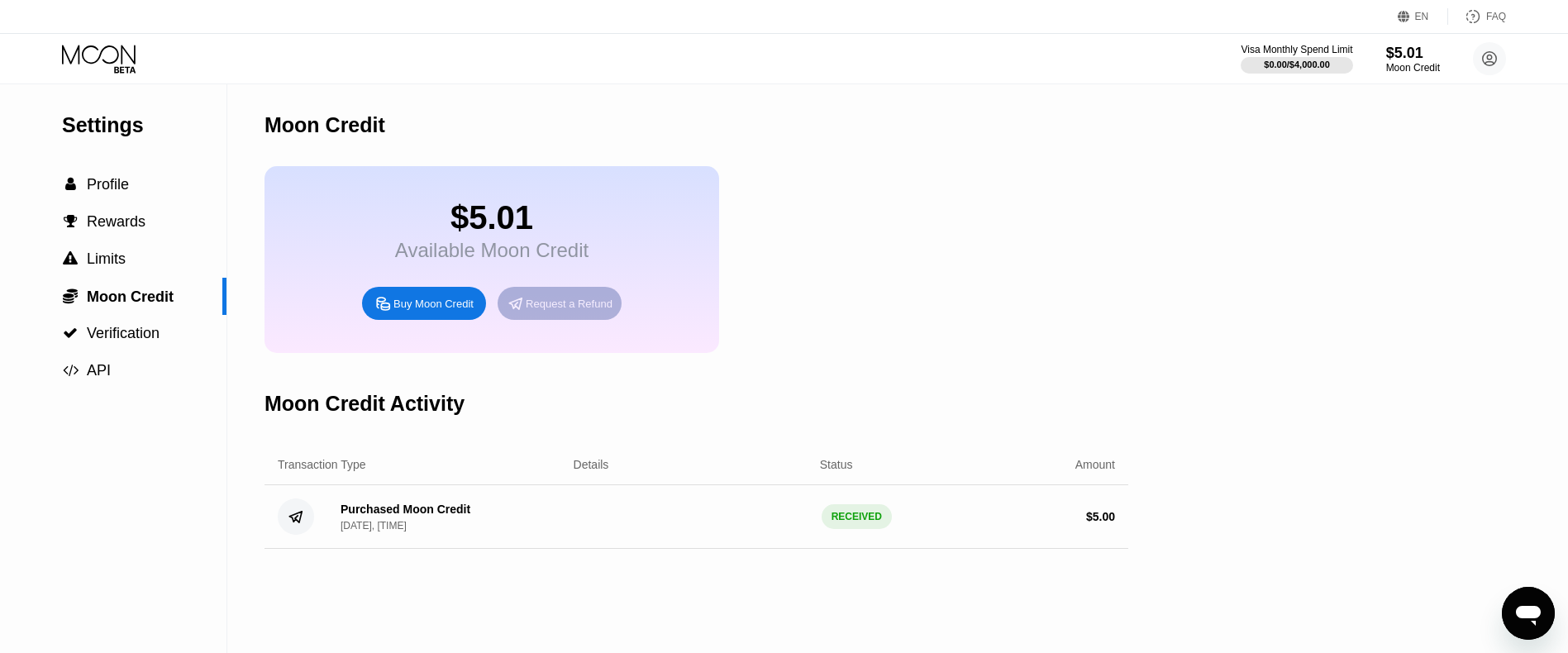 click on "Request a Refund" at bounding box center [569, 303] 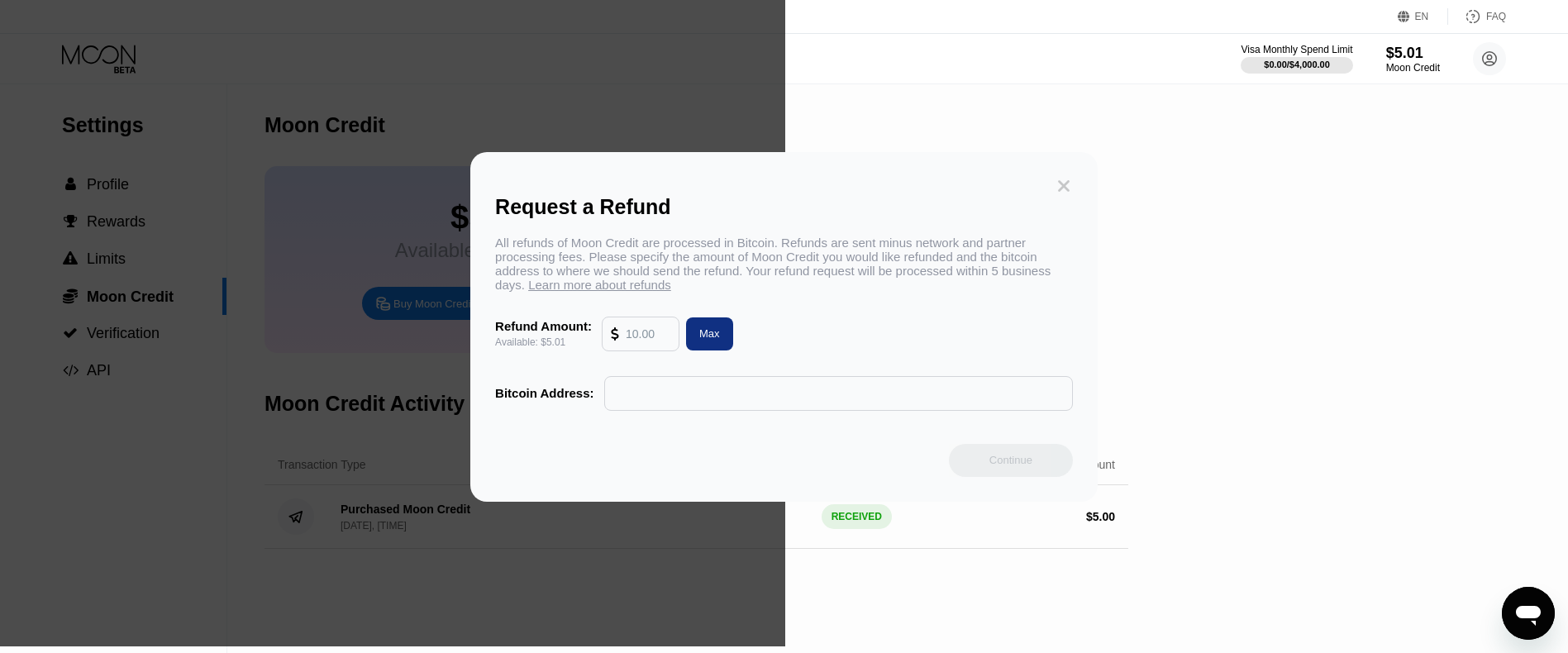 click 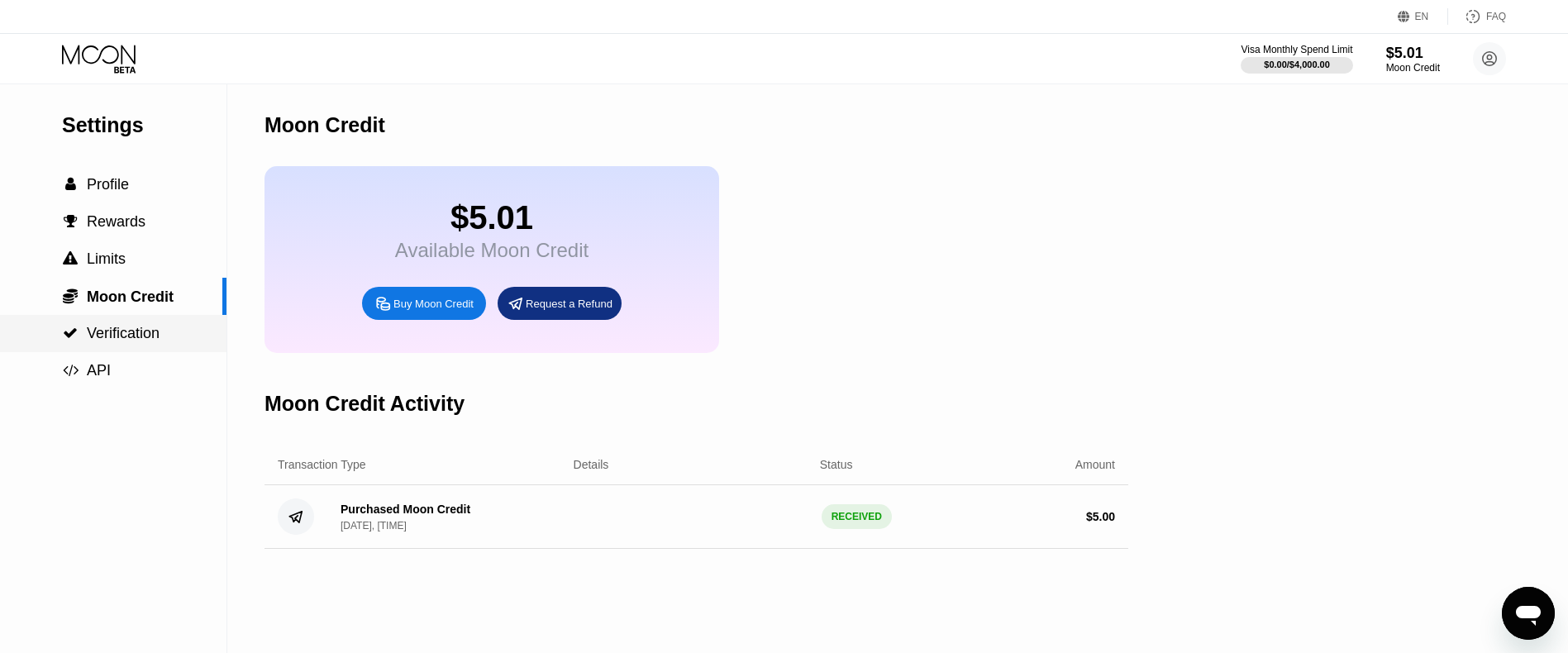 click on "Verification" at bounding box center (123, 333) 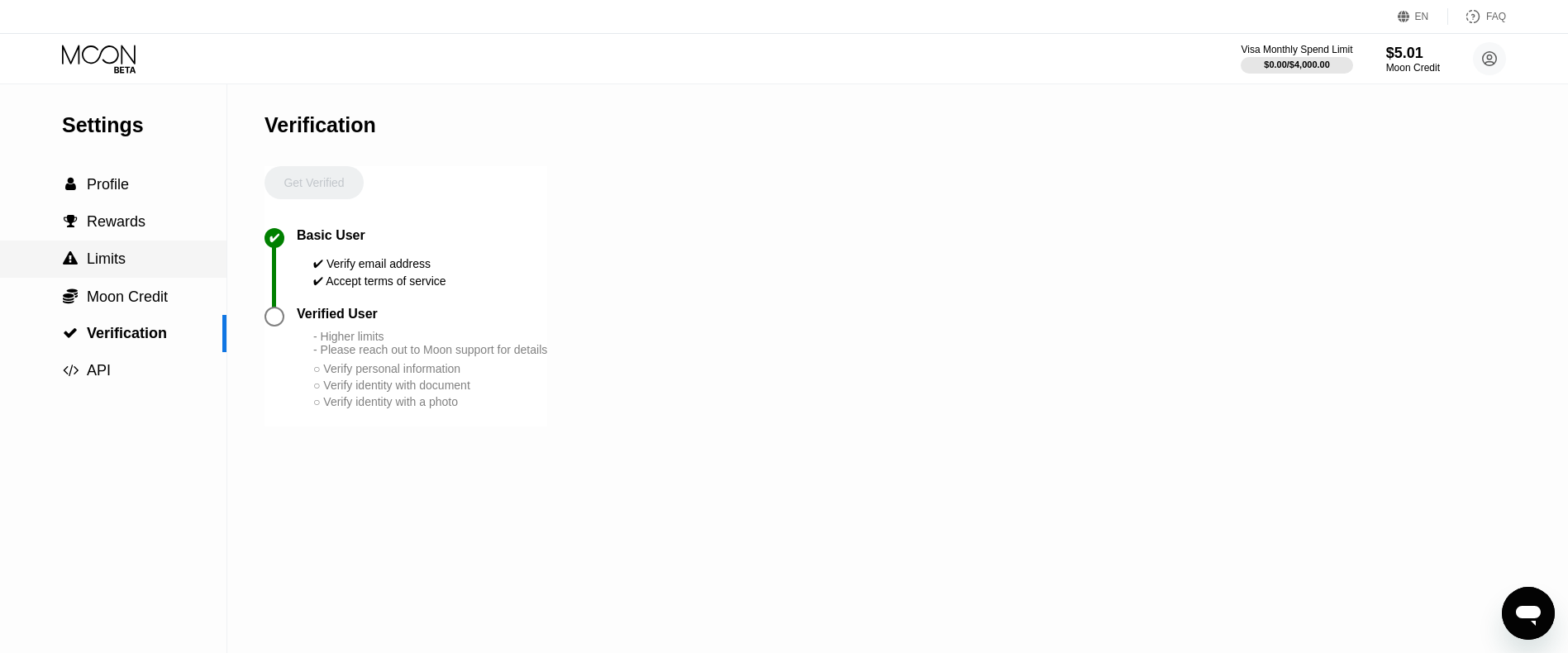 click on "Limits" at bounding box center (106, 259) 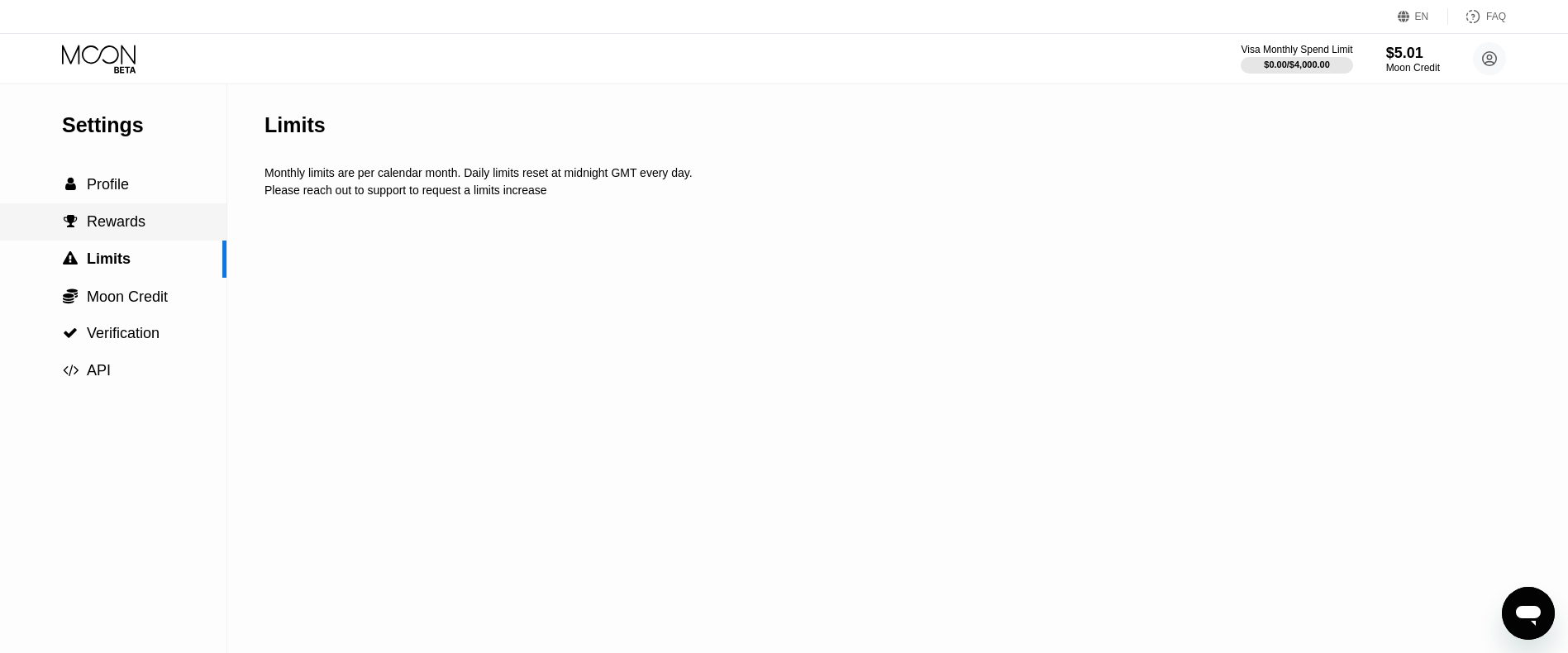 click on "Rewards" at bounding box center [116, 222] 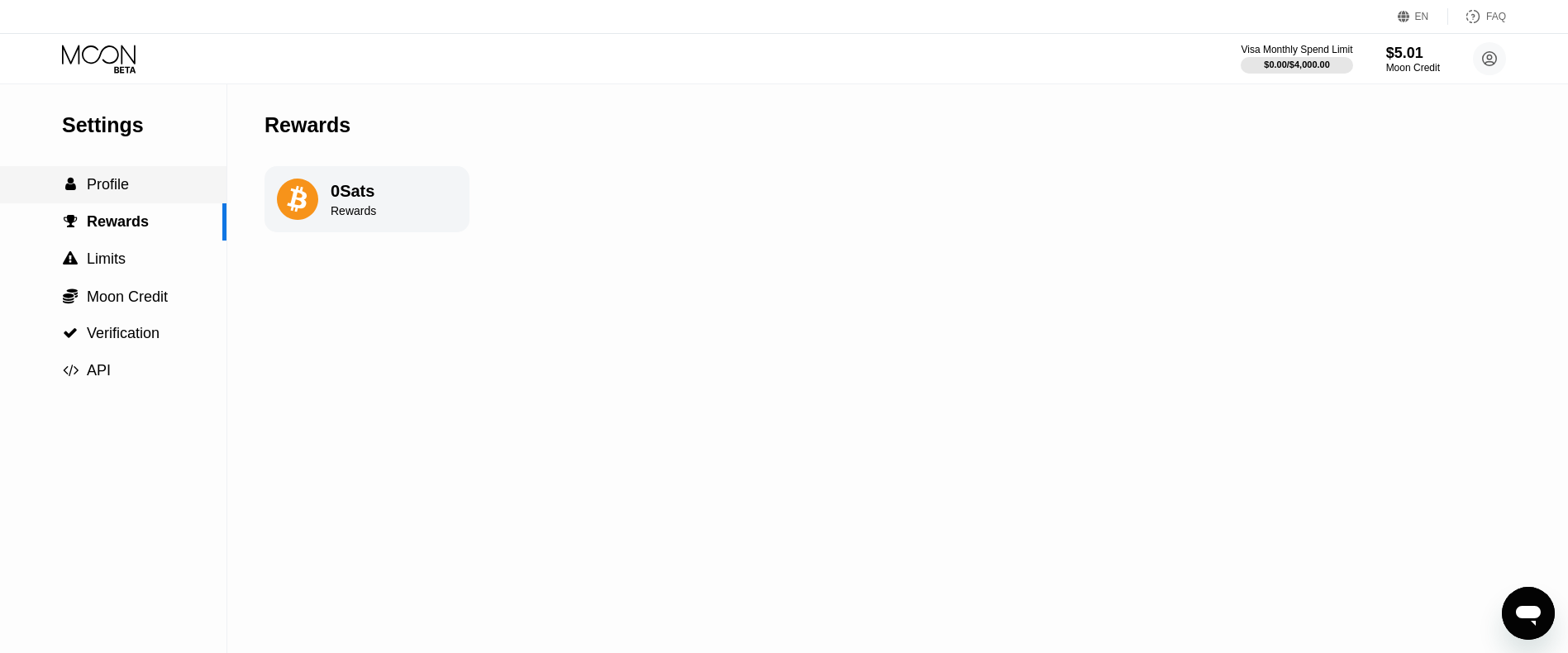 click on "Profile" at bounding box center [107, 184] 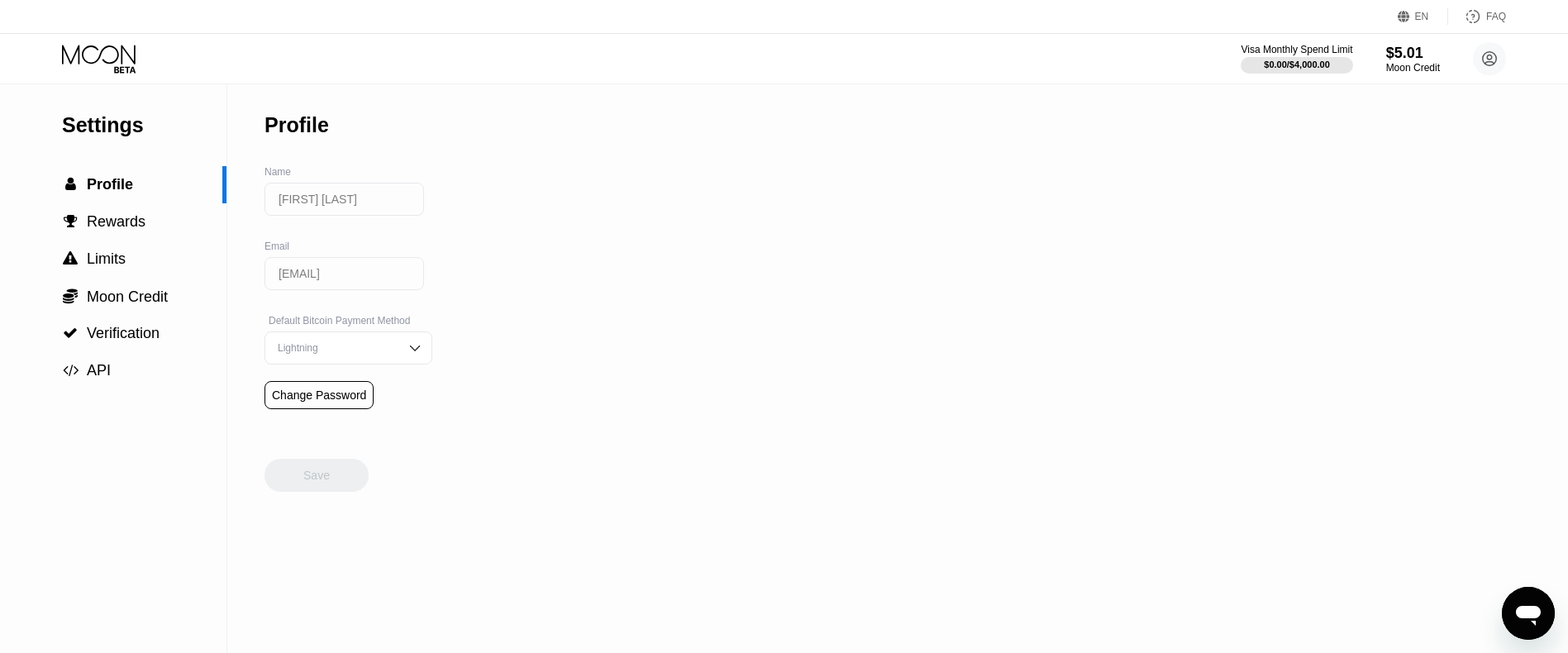 click 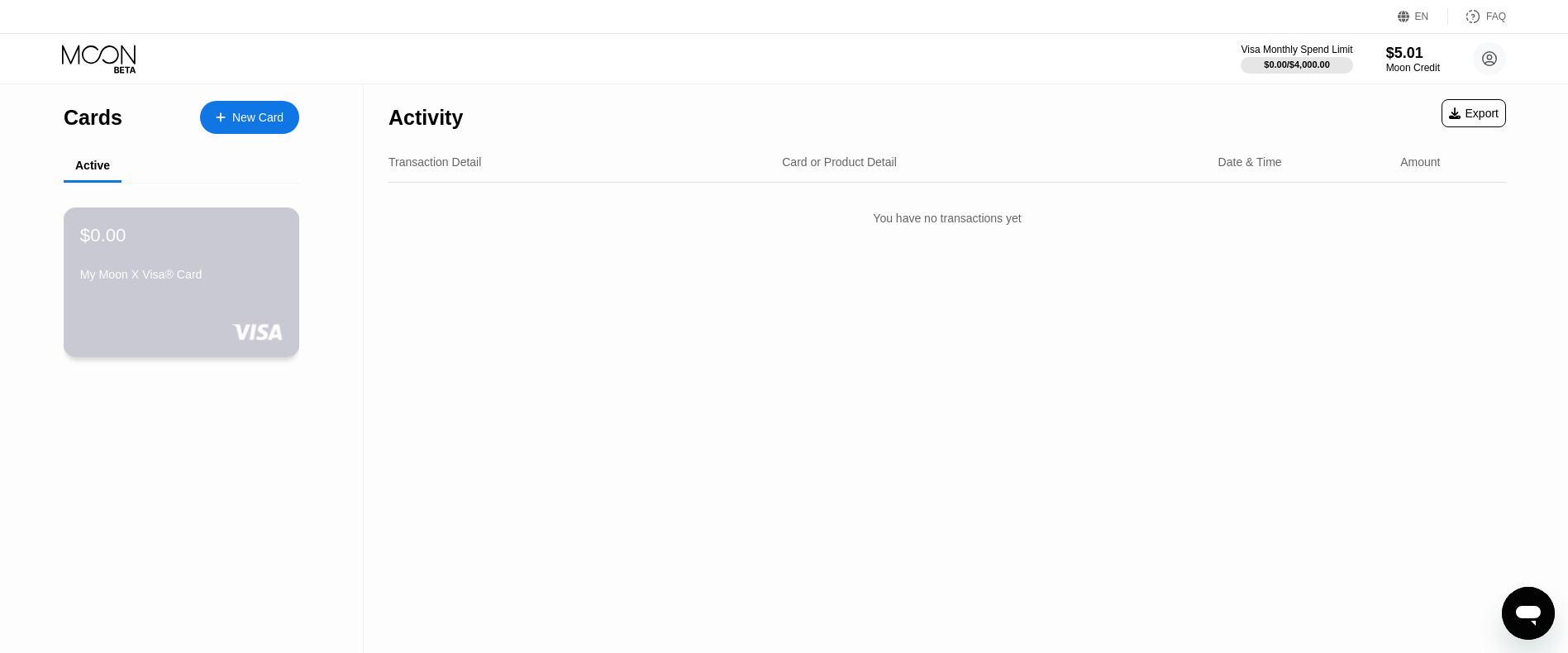 click on "$0.00 My Moon X Visa® Card" at bounding box center (181, 255) 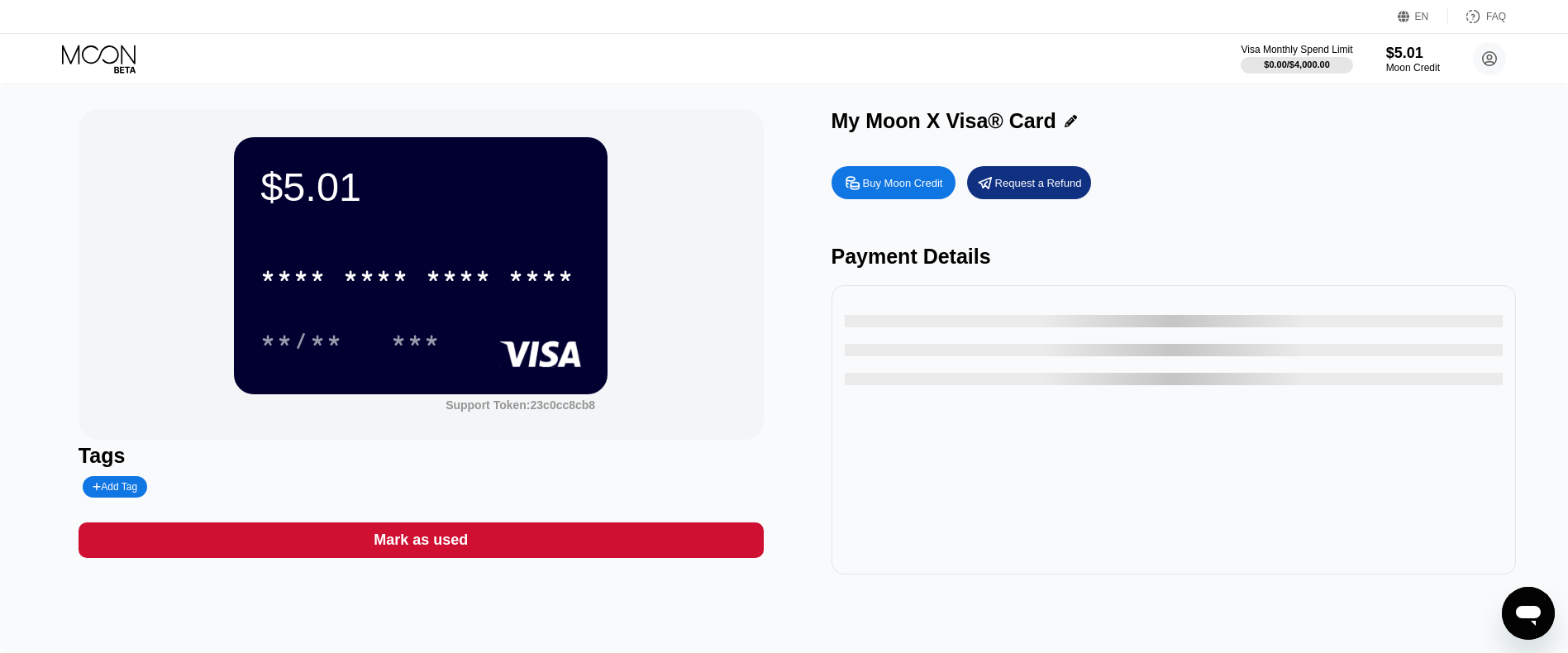 click on "* * * *" at bounding box center [376, 279] 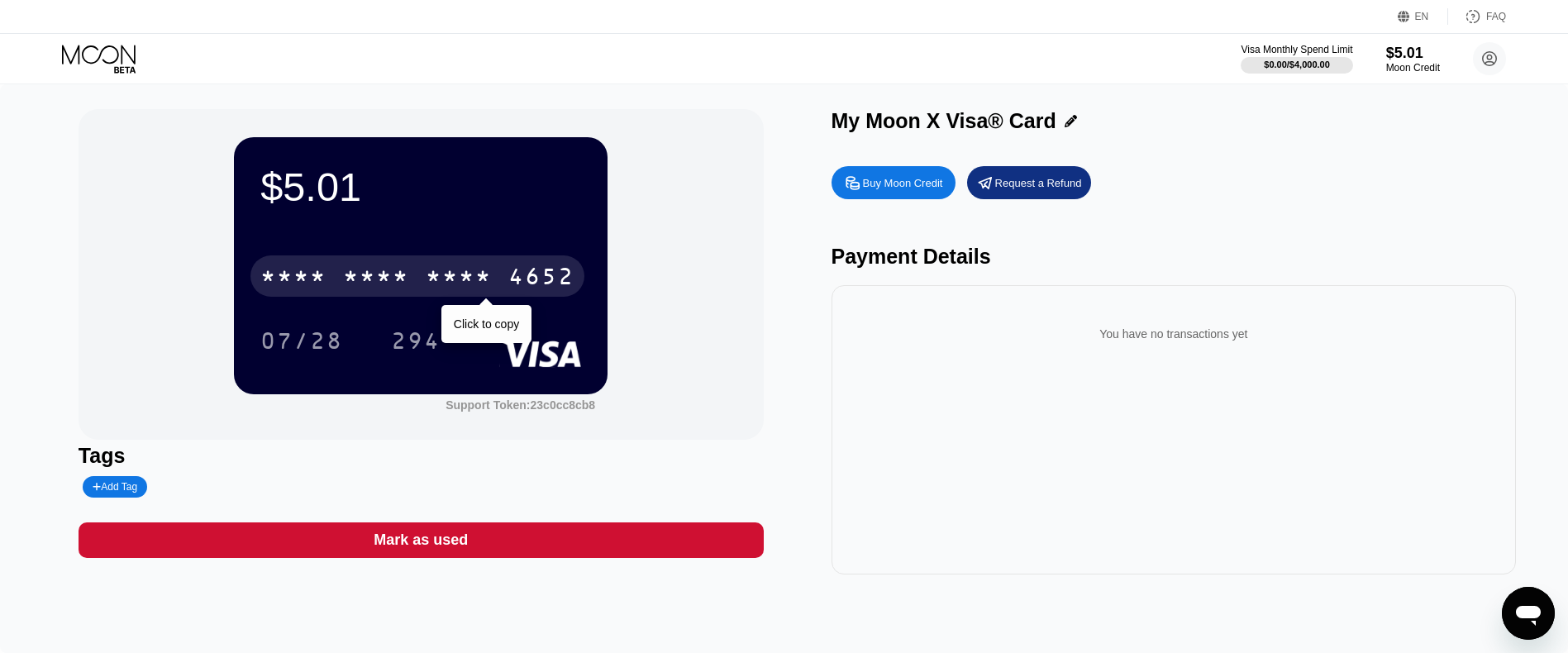 click on "4652" at bounding box center [541, 279] 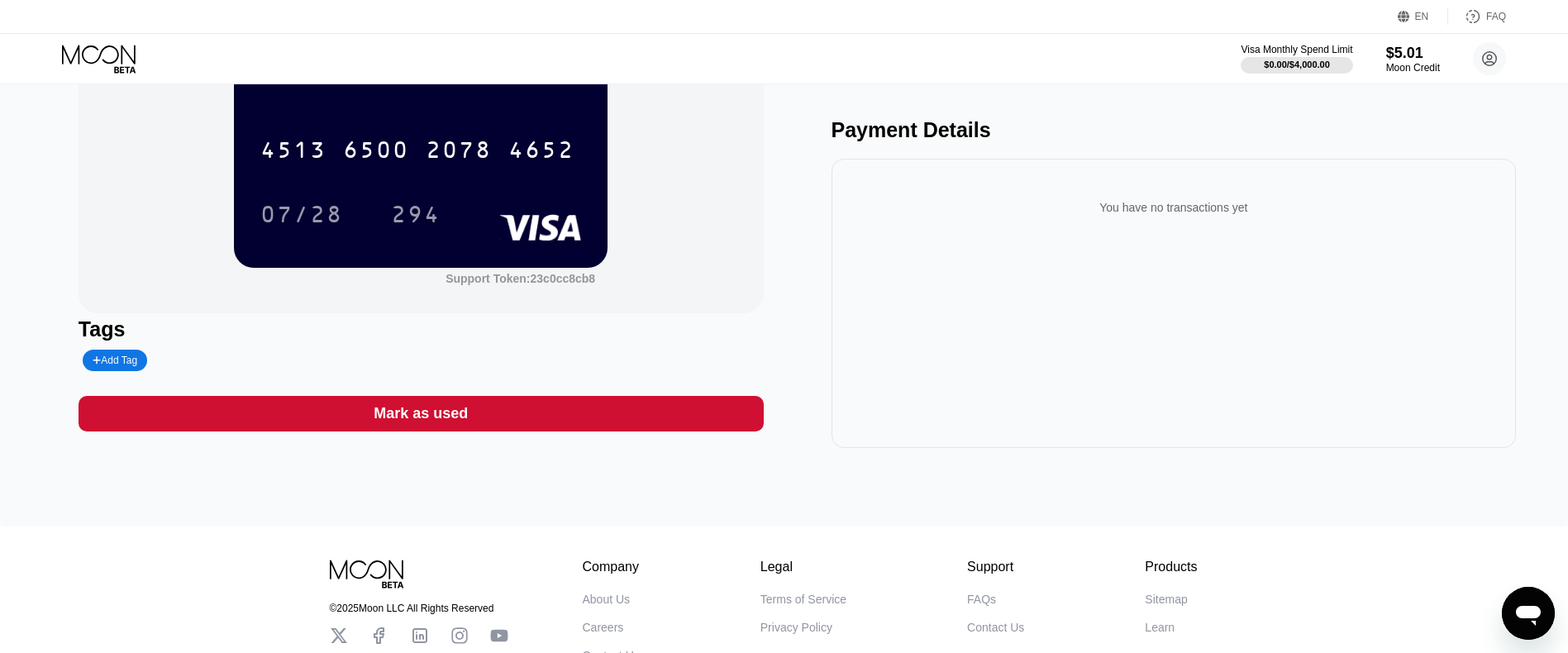 scroll, scrollTop: 0, scrollLeft: 0, axis: both 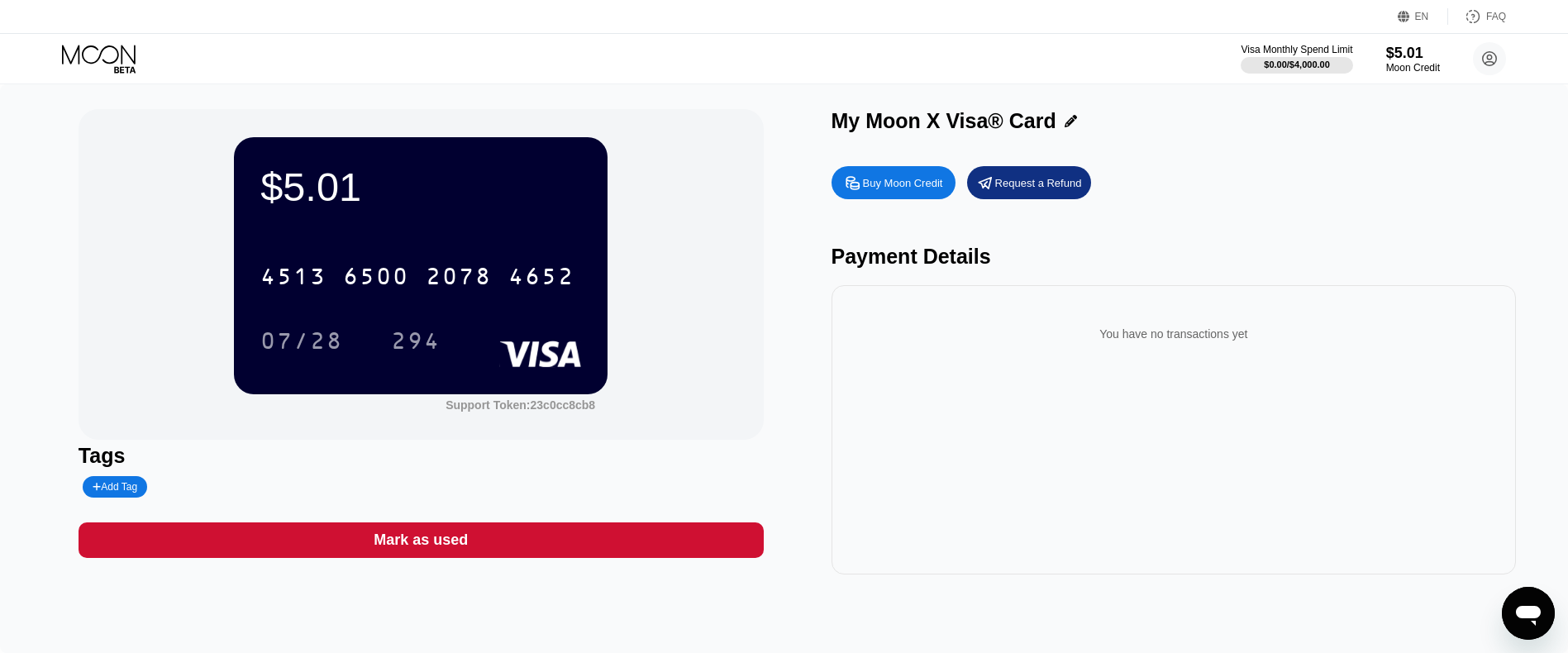 drag, startPoint x: 932, startPoint y: 243, endPoint x: 931, endPoint y: 231, distance: 12.041595 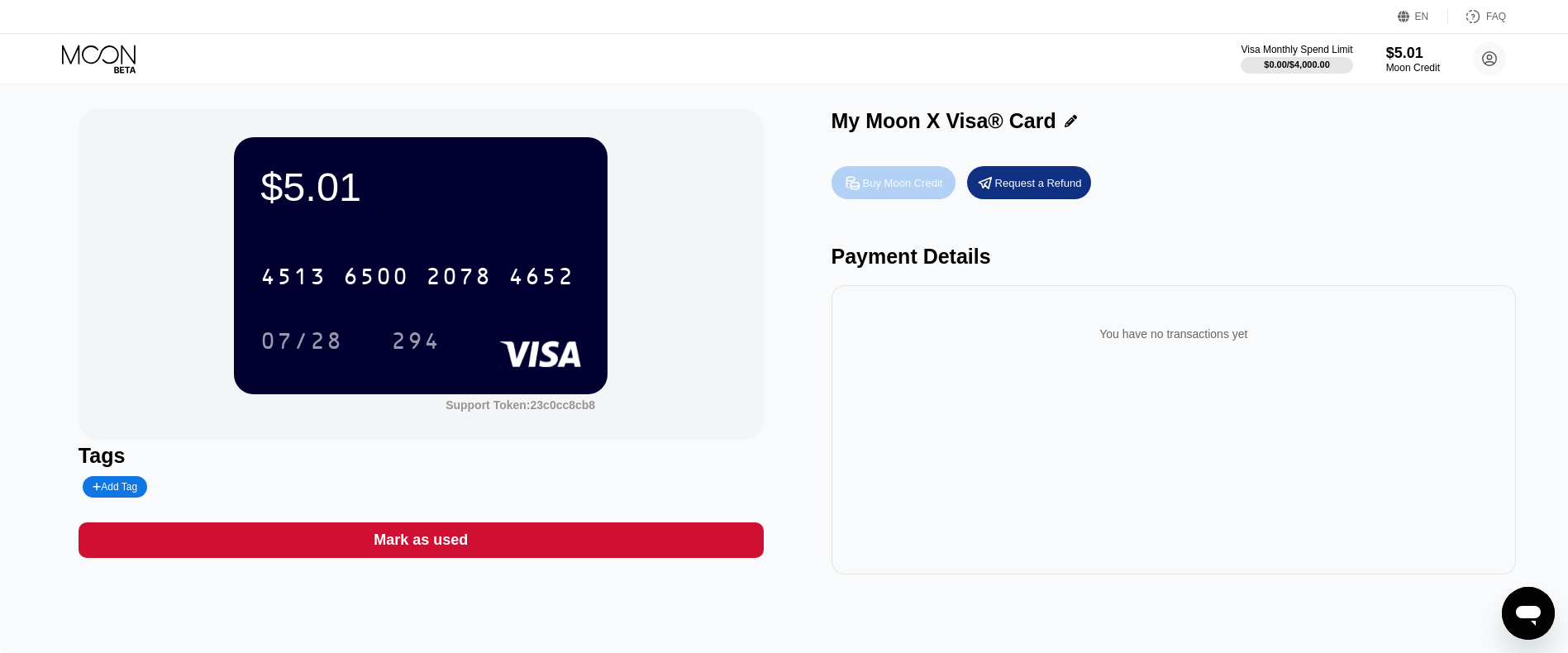 click on "Buy Moon Credit" at bounding box center (903, 183) 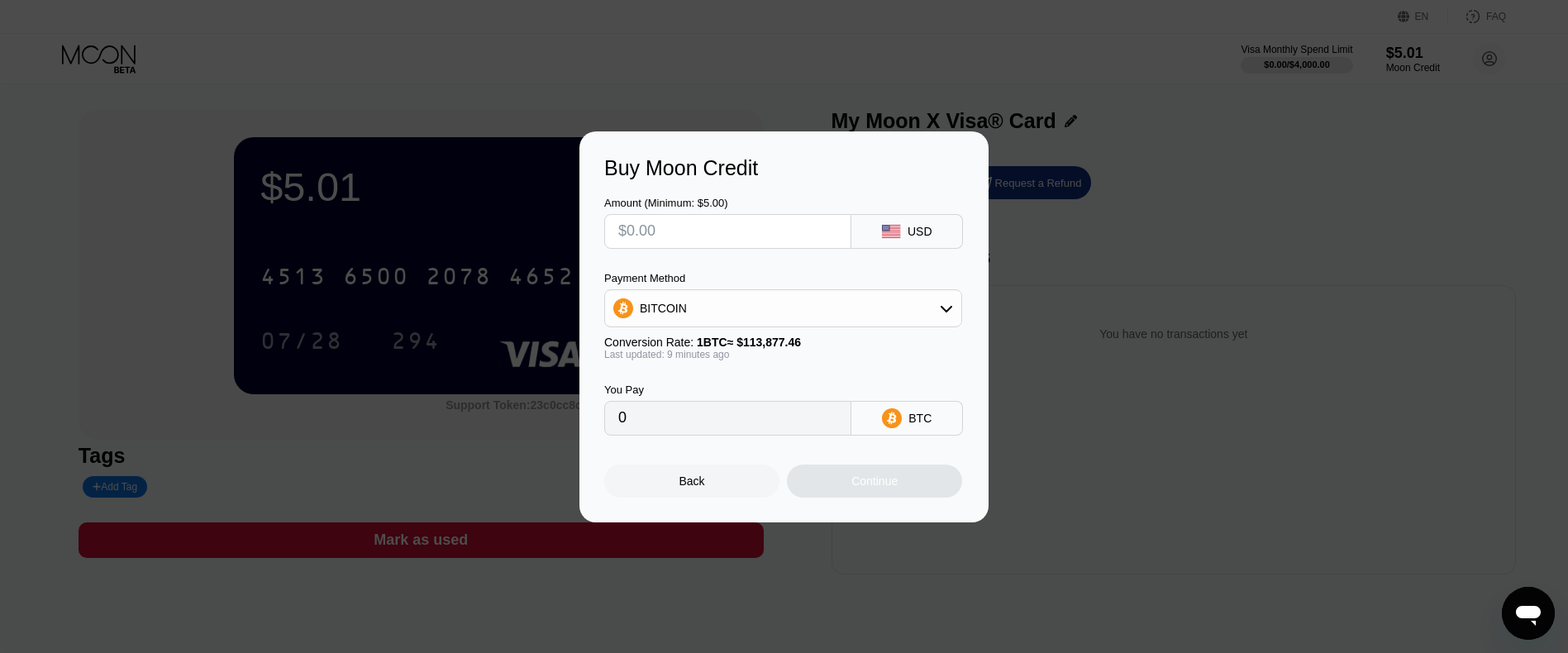 click on "Buy Moon Credit Amount (Minimum: $5.00) USD Payment Method BITCOIN Conversion Rate:   1  BTC  ≈   $113,877.46 Last updated:   9 minutes ago You Pay 0 BTC Back Continue" at bounding box center [784, 326] 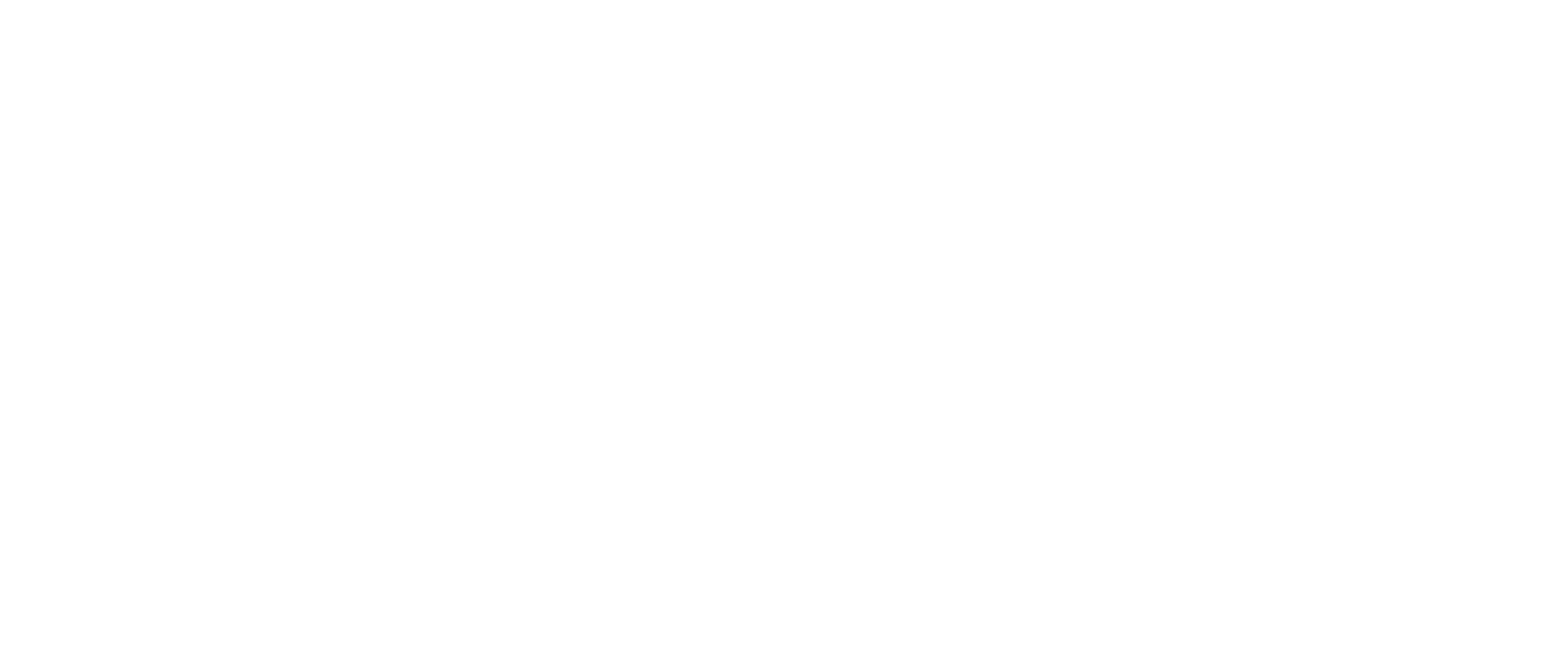 scroll, scrollTop: 0, scrollLeft: 0, axis: both 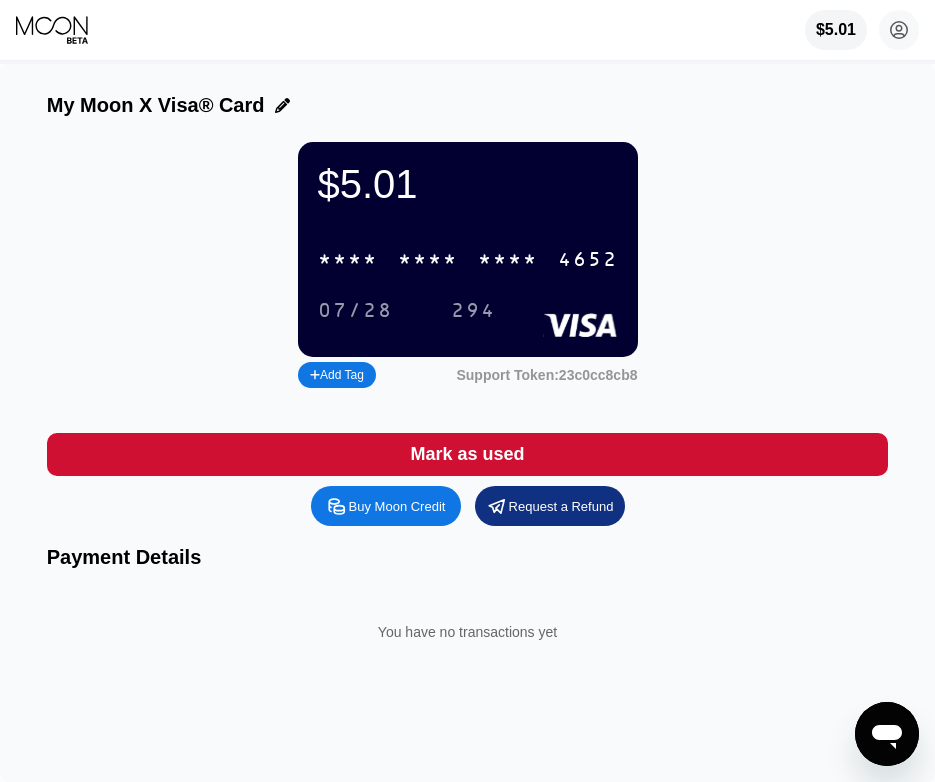 click on "* * * *" at bounding box center (428, 260) 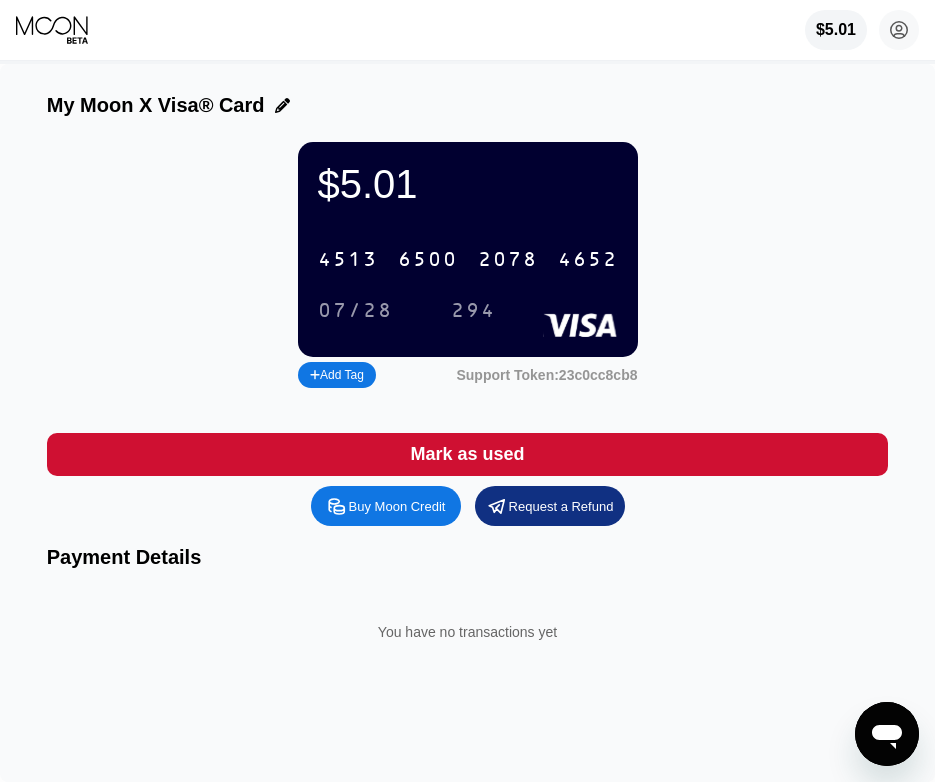 click on "Buy Moon Credit Request a Refund Payment Details You have no transactions yet" at bounding box center (468, 585) 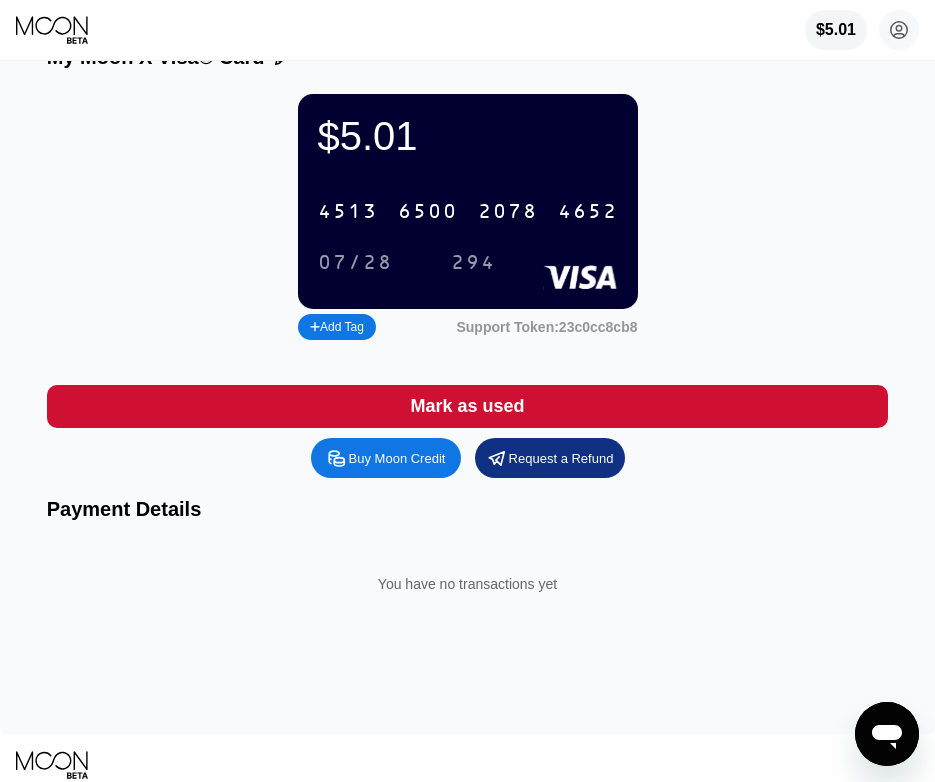 scroll, scrollTop: 181, scrollLeft: 0, axis: vertical 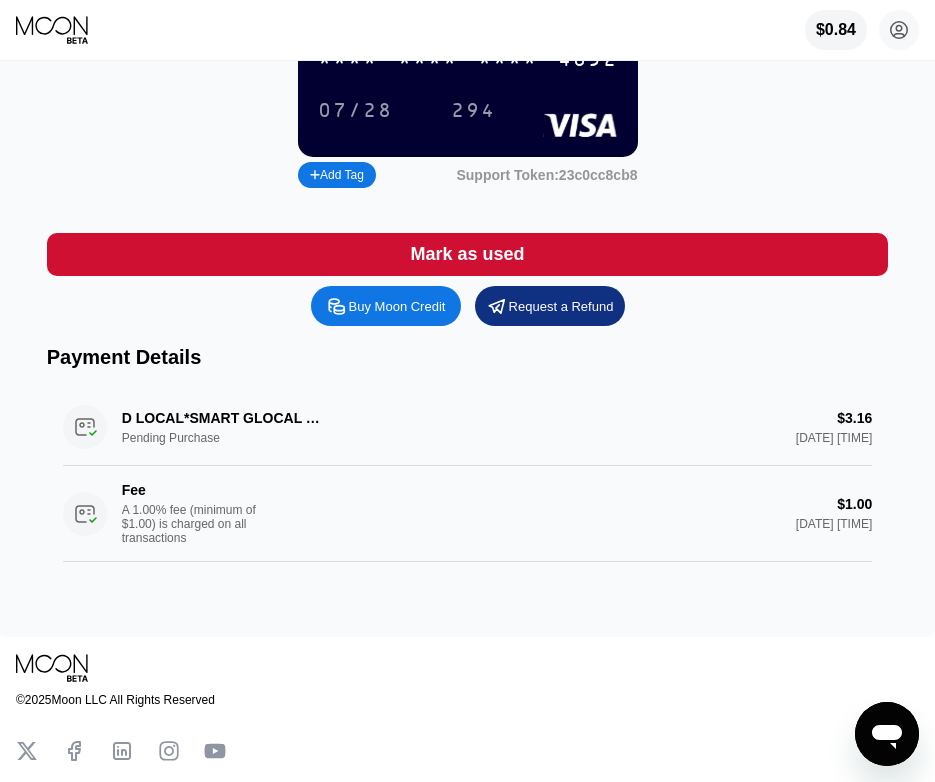 click on "D LOCAL*SMART GLOCAL     DF           MX Pending Purchase $3.16 [DATE] [TIME] Fee A 1.00% fee (minimum of $1.00) is charged on all transactions $1.00 [DATE] [TIME]" at bounding box center [468, 475] 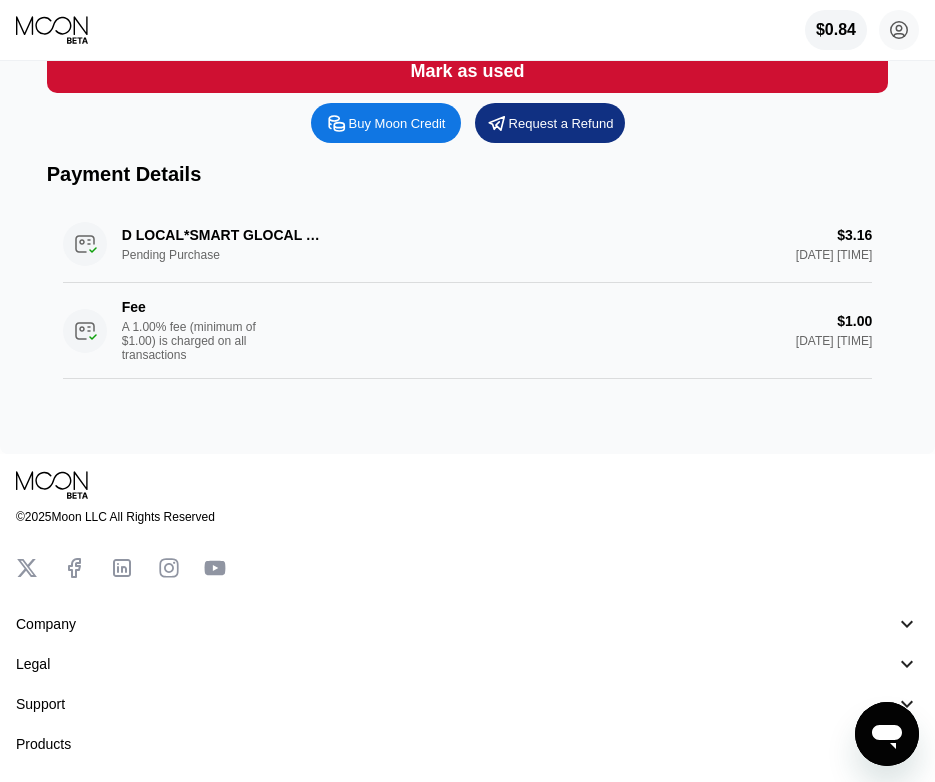 scroll, scrollTop: 400, scrollLeft: 0, axis: vertical 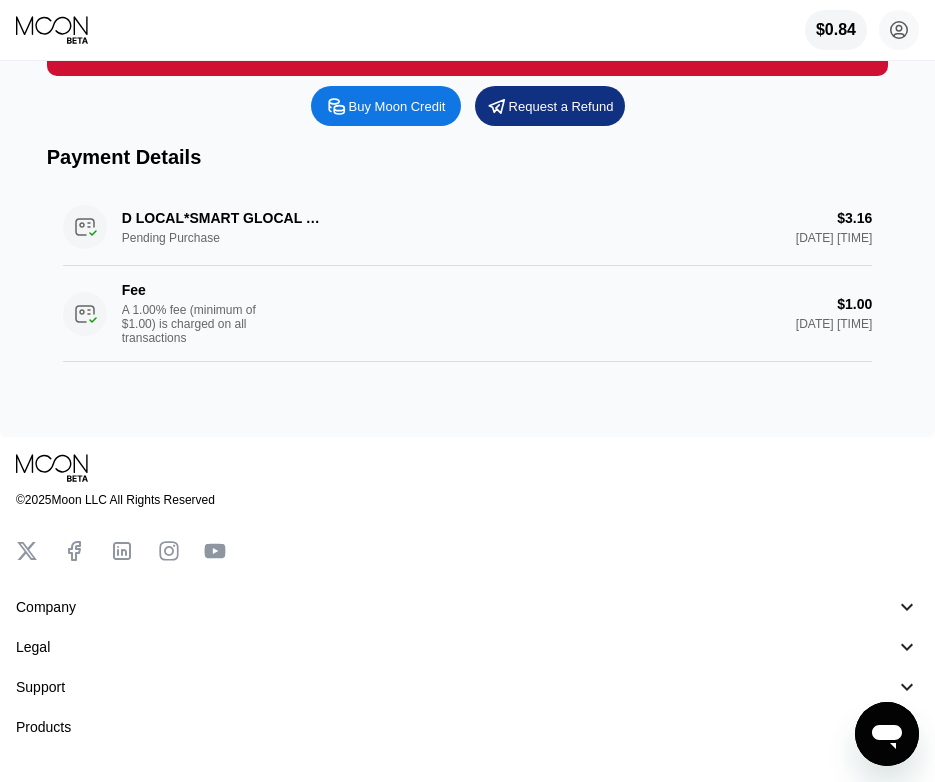 click on "D LOCAL*SMART GLOCAL     DF           MX Pending Purchase $3.16 [DATE] [TIME] Fee A 1.00% fee (minimum of $1.00) is charged on all transactions $1.00 [DATE] [TIME]" at bounding box center [468, 275] 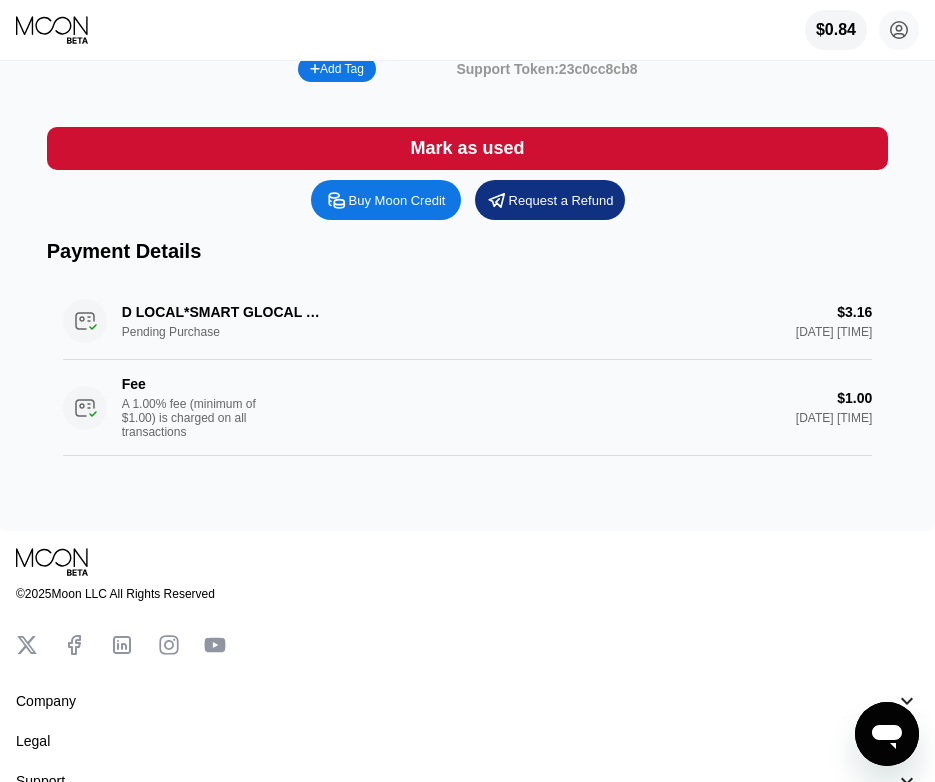 scroll, scrollTop: 200, scrollLeft: 0, axis: vertical 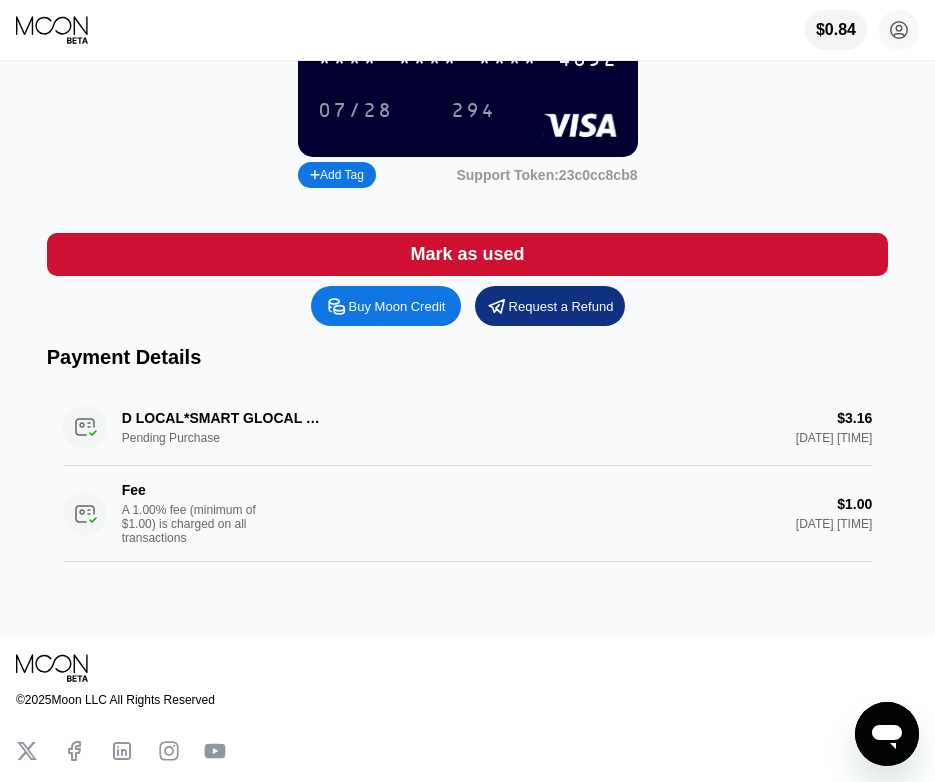 drag, startPoint x: 87, startPoint y: 454, endPoint x: 101, endPoint y: 428, distance: 29.529646 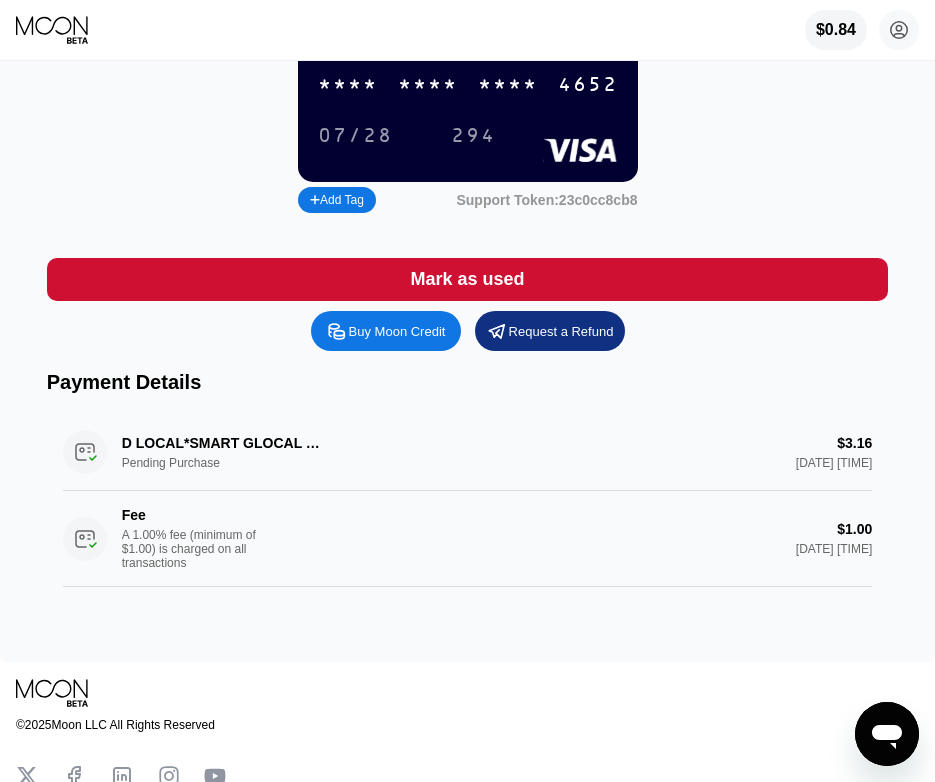 scroll, scrollTop: 0, scrollLeft: 0, axis: both 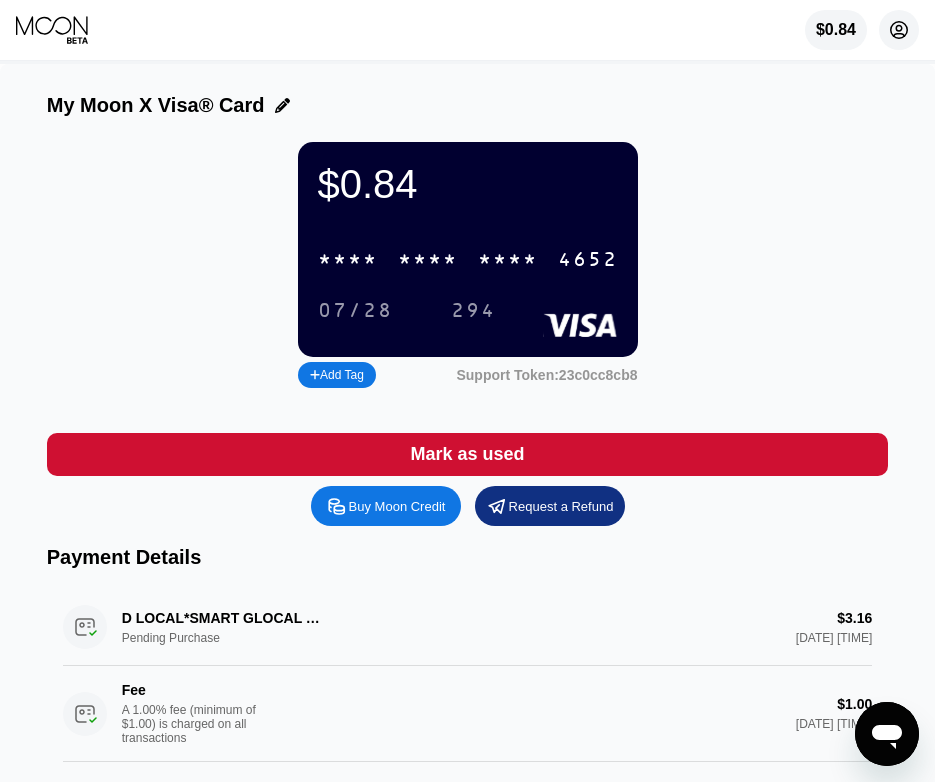 click 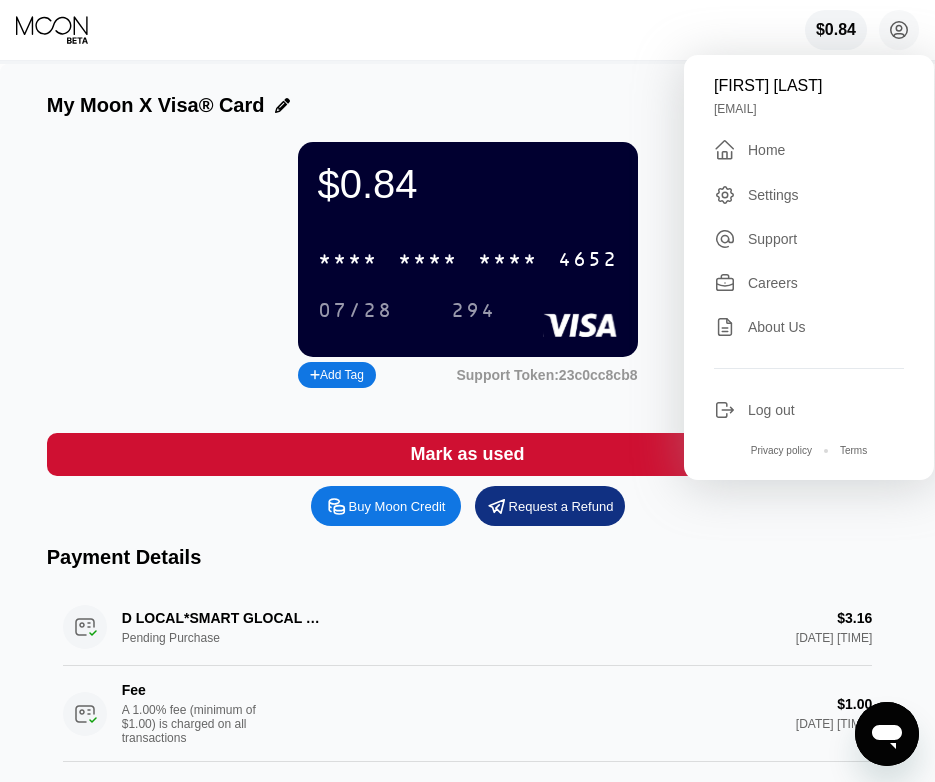 click on "Settings" at bounding box center [773, 195] 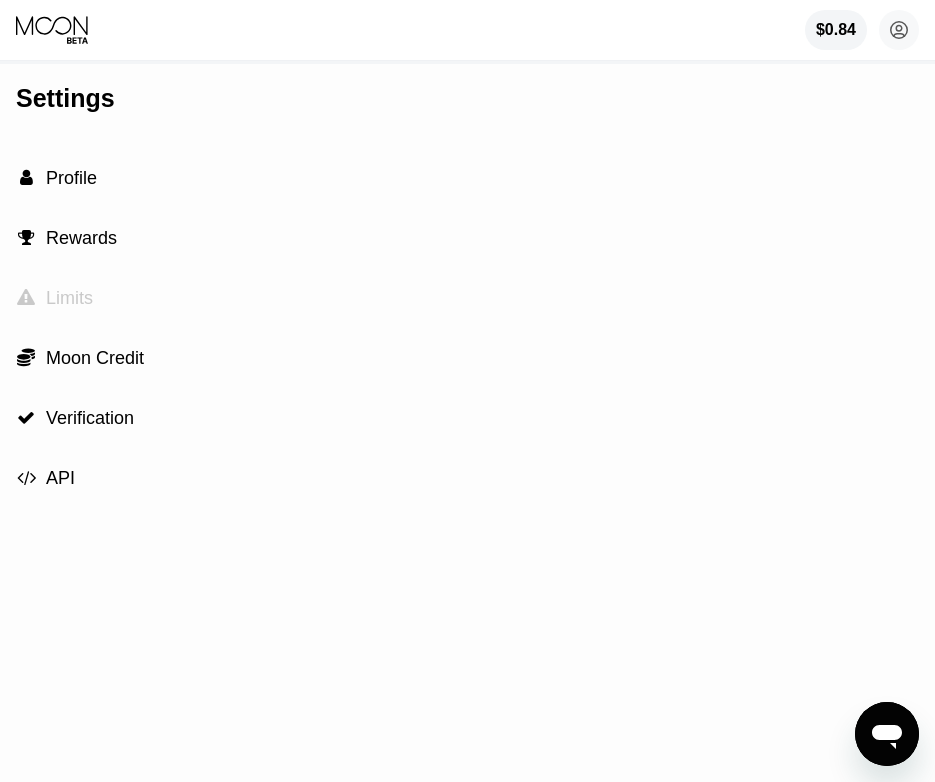 click on "Limits" at bounding box center [69, 298] 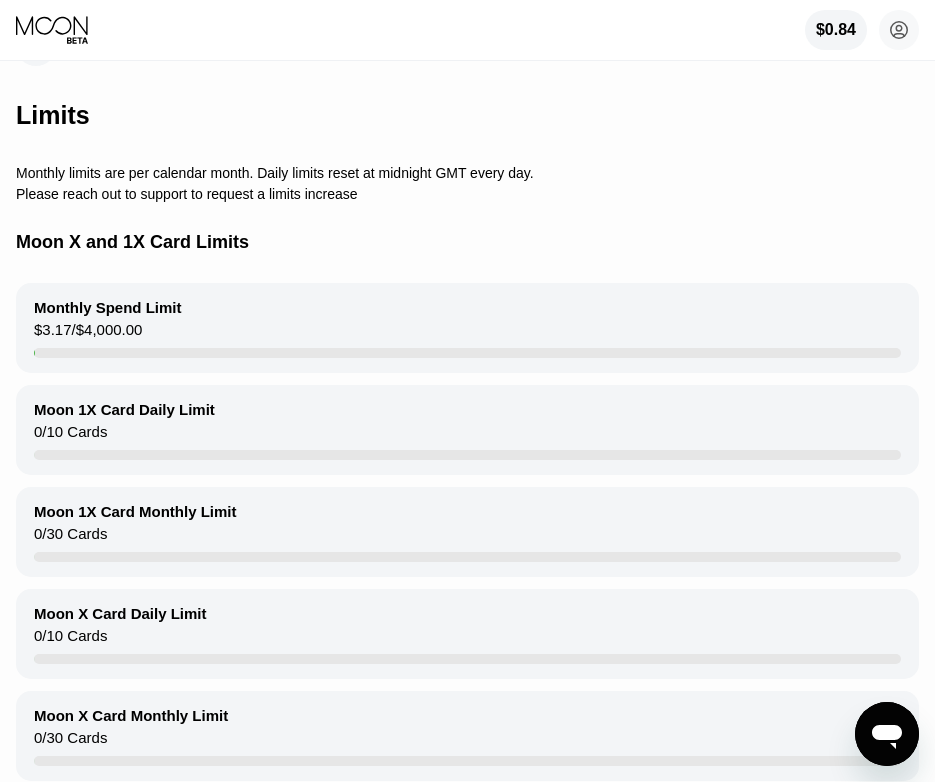 scroll, scrollTop: 100, scrollLeft: 0, axis: vertical 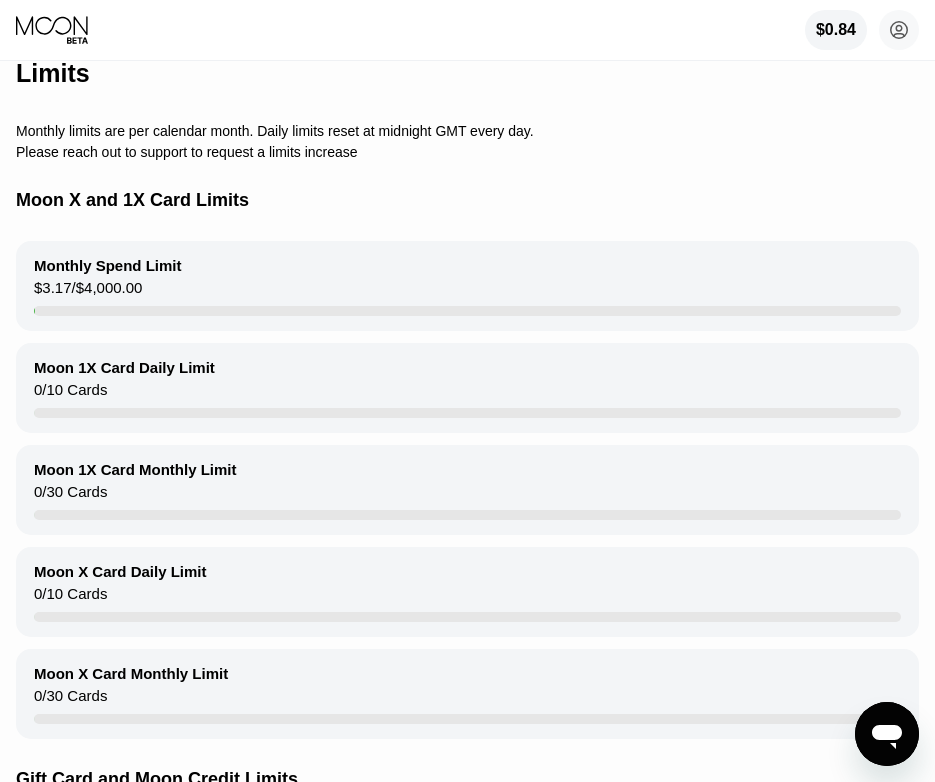 click on "Monthly Spend Limit" at bounding box center (108, 265) 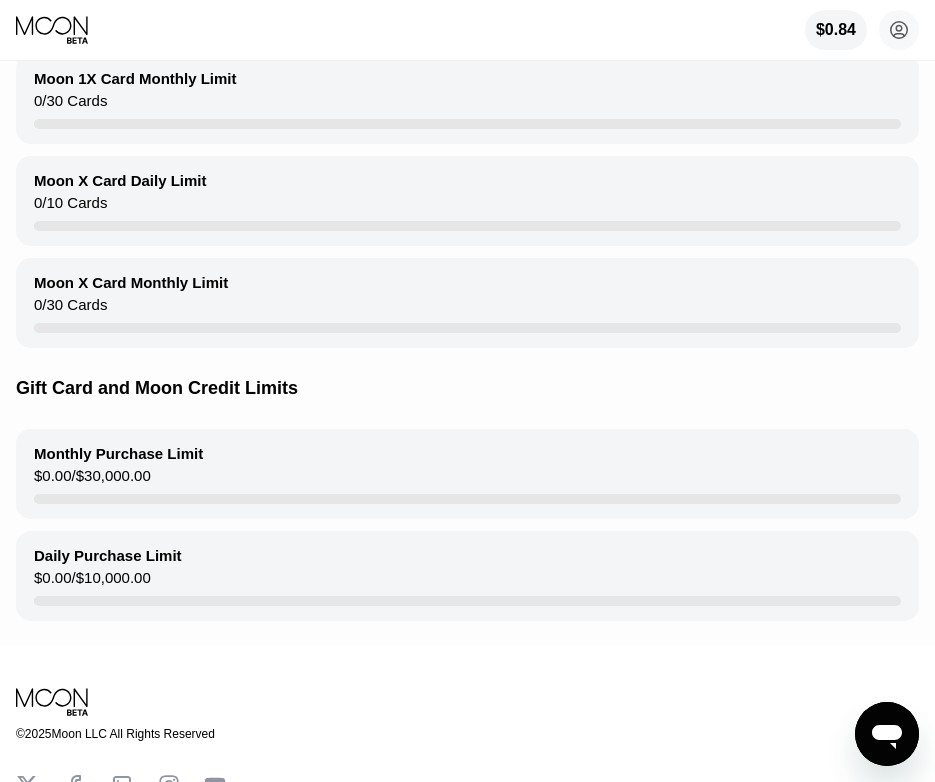 scroll, scrollTop: 500, scrollLeft: 0, axis: vertical 